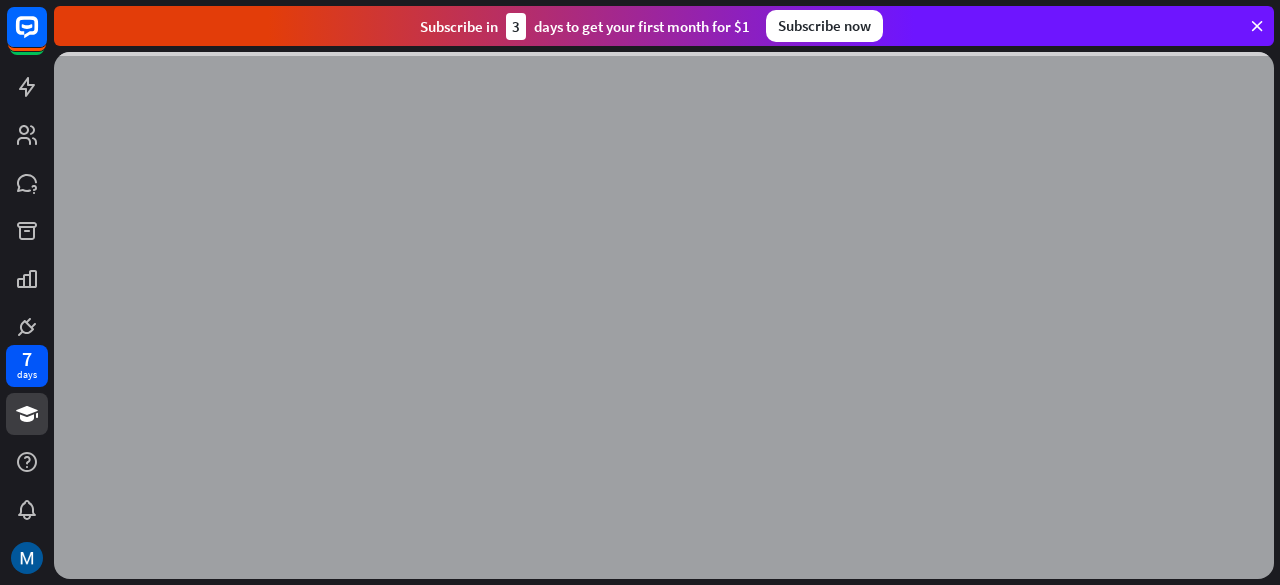 scroll, scrollTop: 0, scrollLeft: 0, axis: both 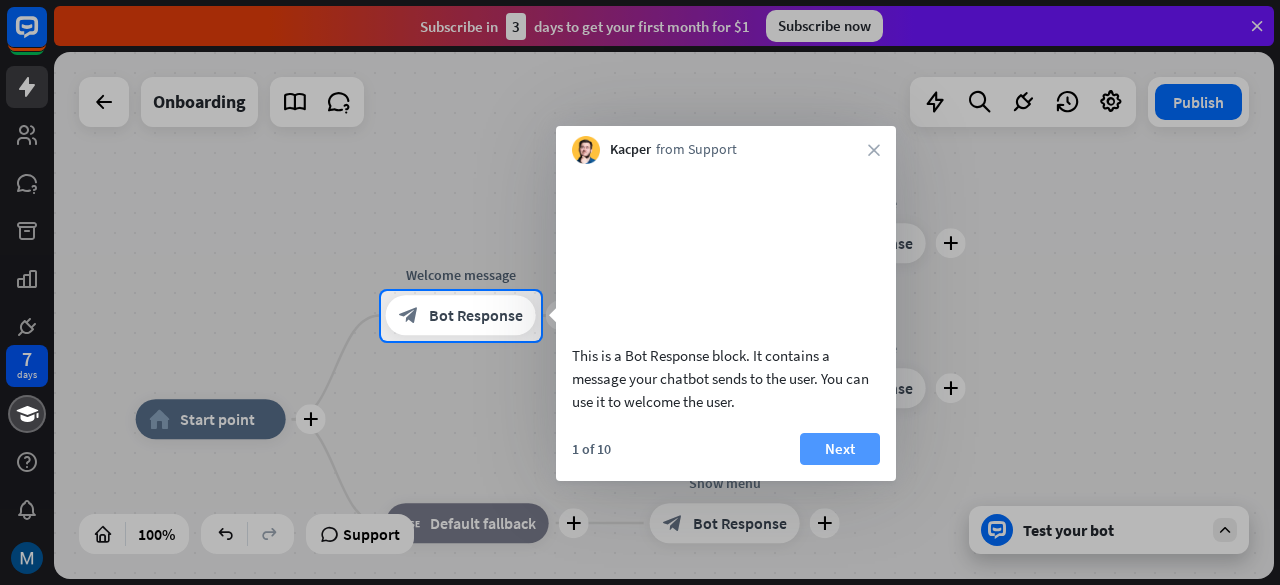 click on "Next" at bounding box center (840, 449) 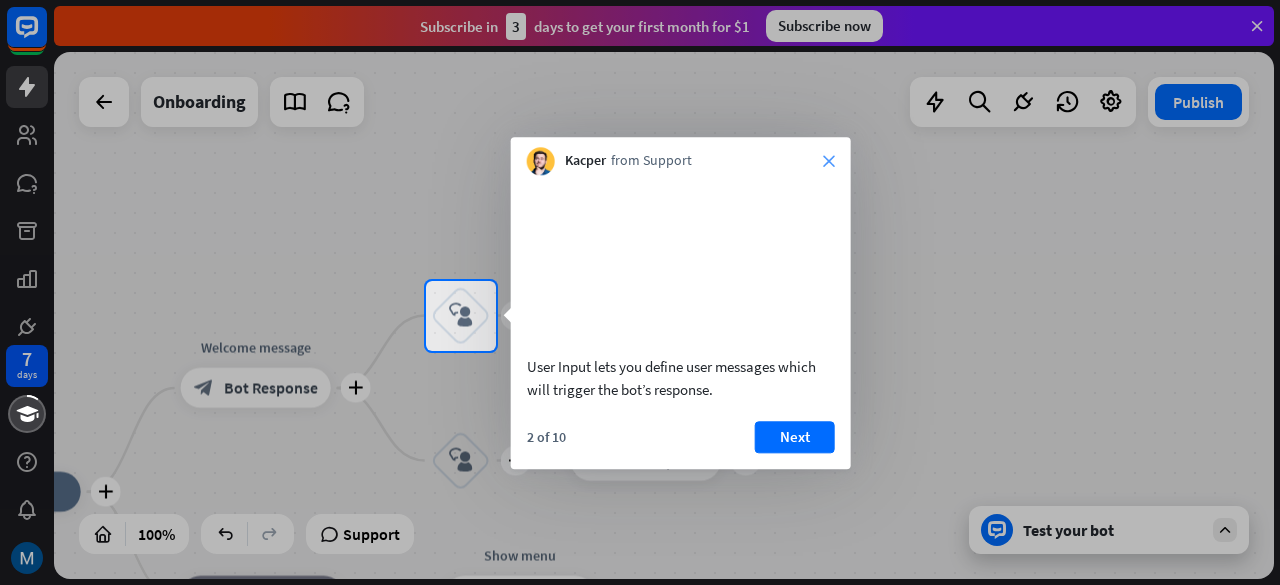 click on "close" at bounding box center [829, 161] 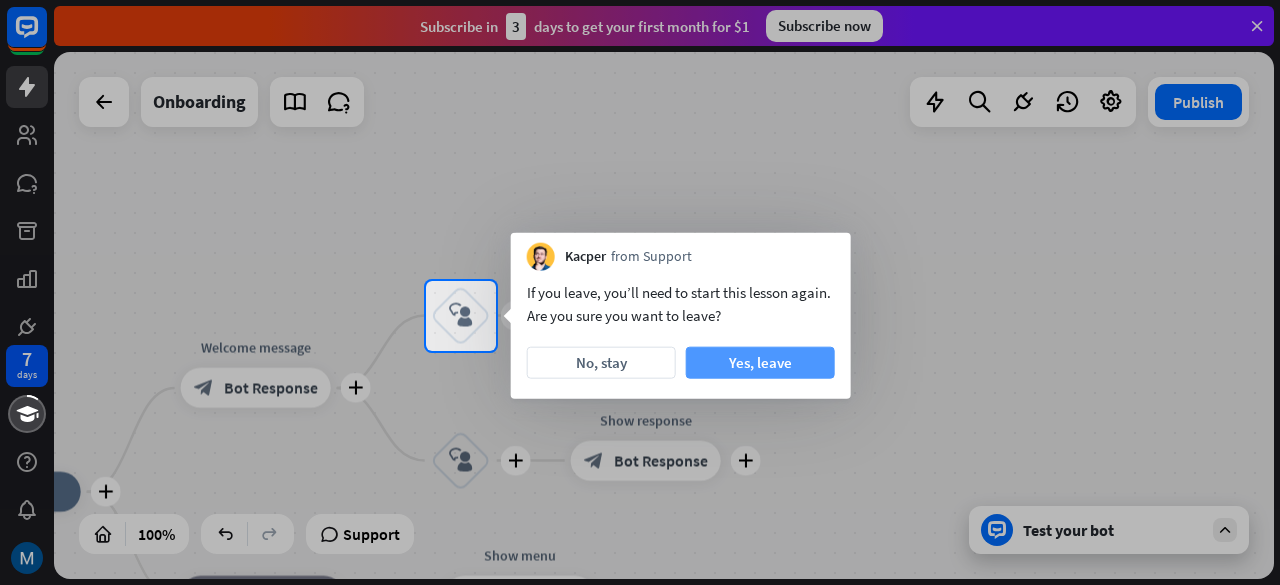 click on "Yes, leave" at bounding box center (760, 363) 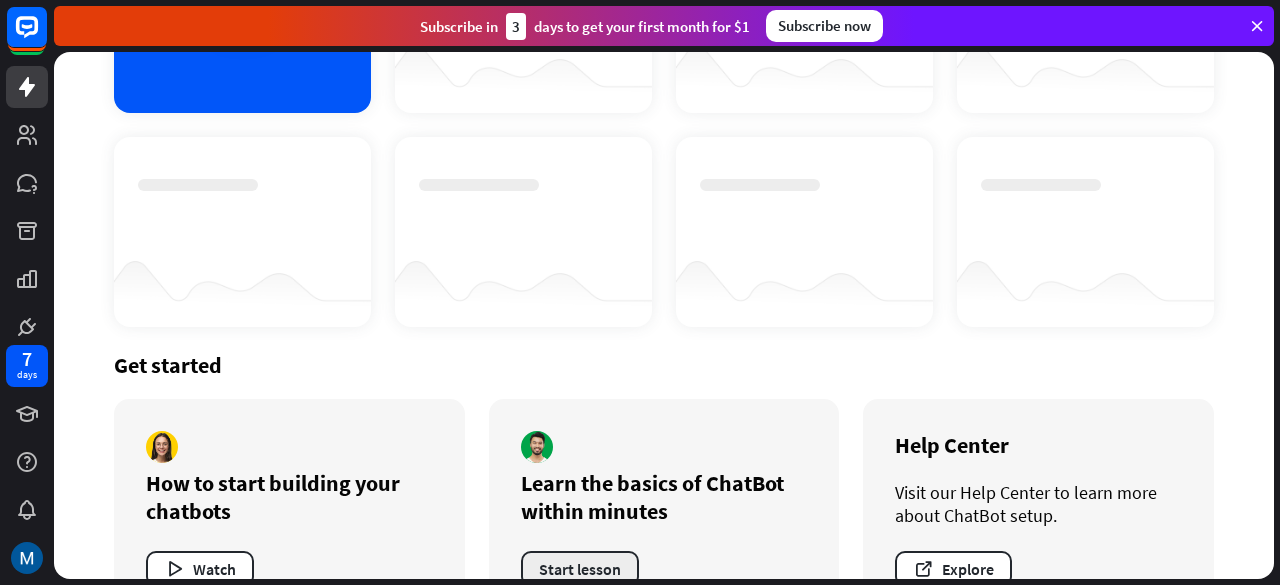 scroll, scrollTop: 306, scrollLeft: 0, axis: vertical 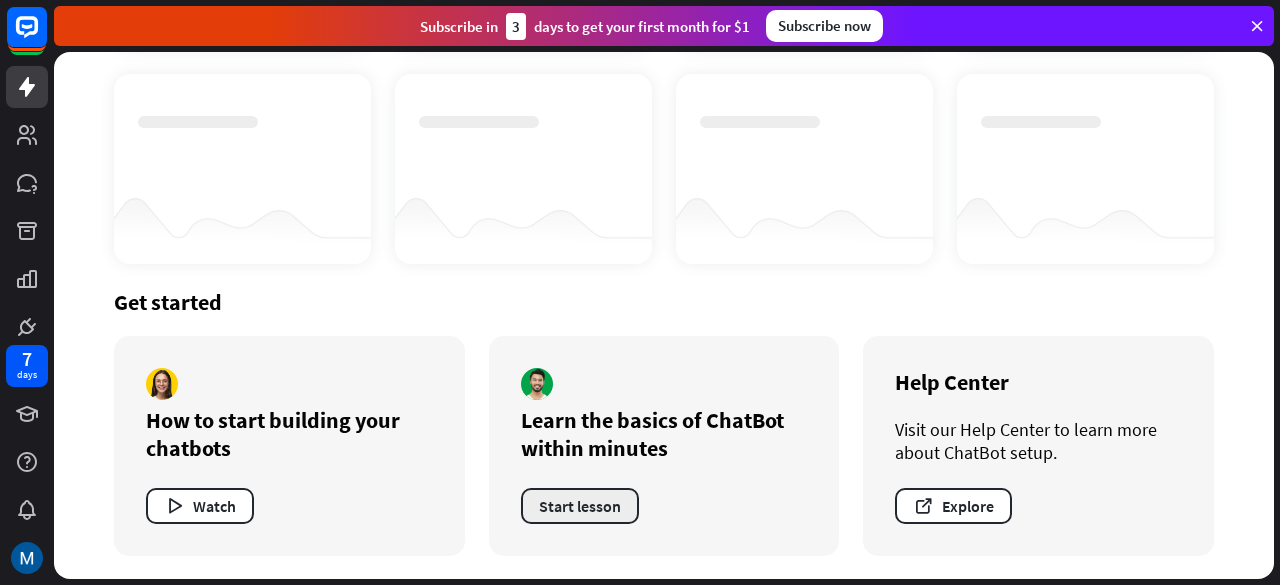 click on "Start lesson" at bounding box center (580, 506) 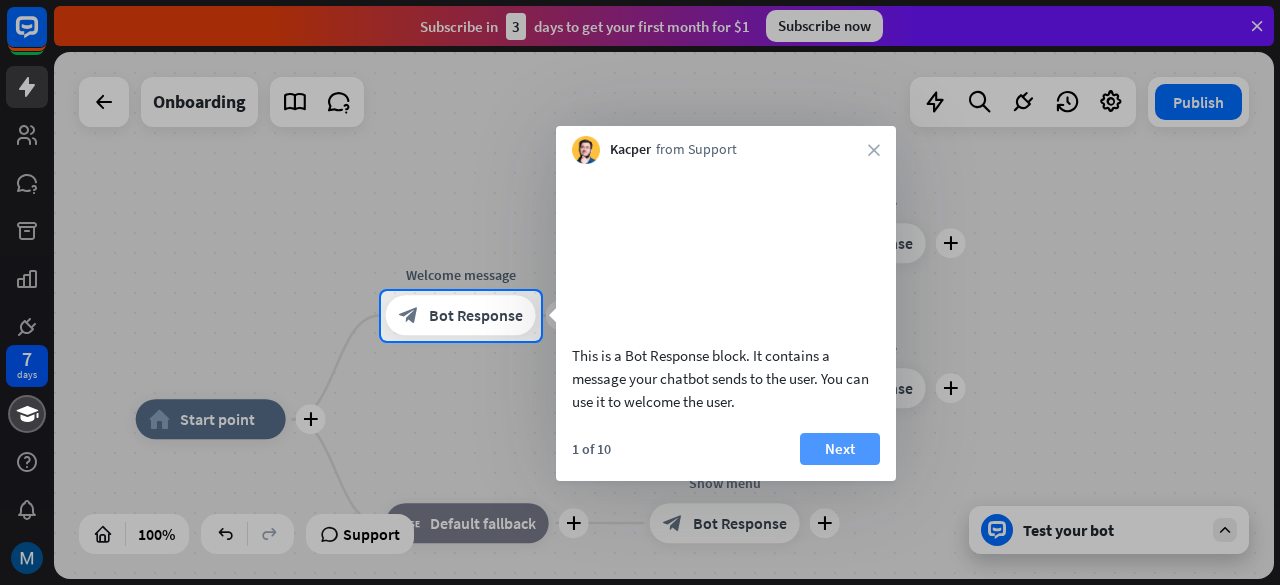 click on "Next" at bounding box center [840, 449] 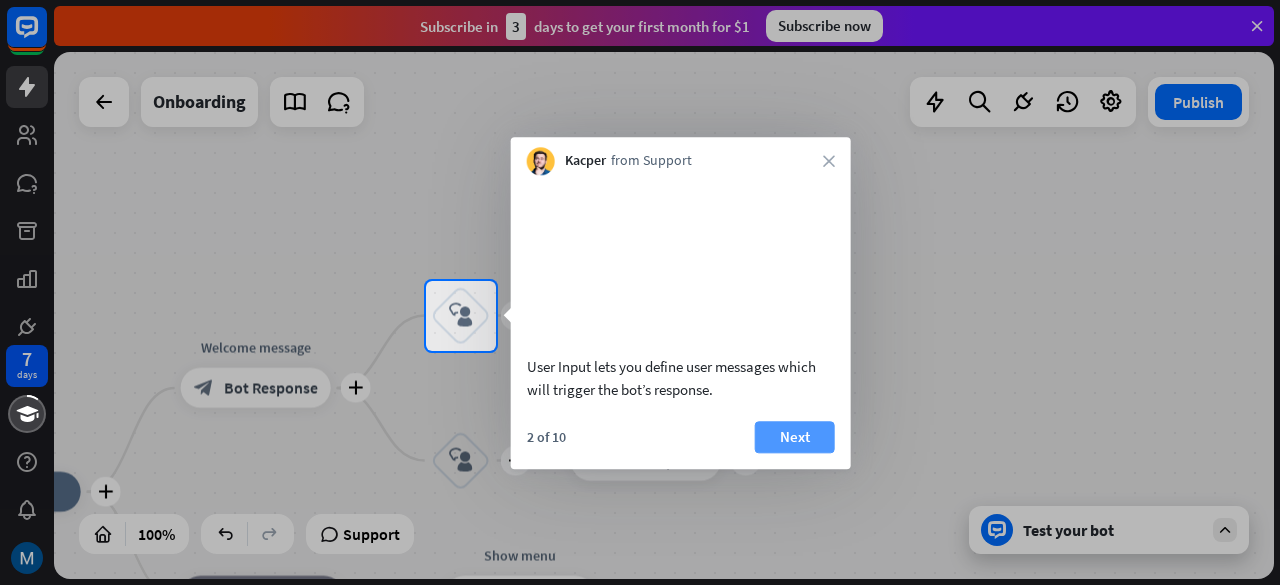 click on "Next" at bounding box center [795, 437] 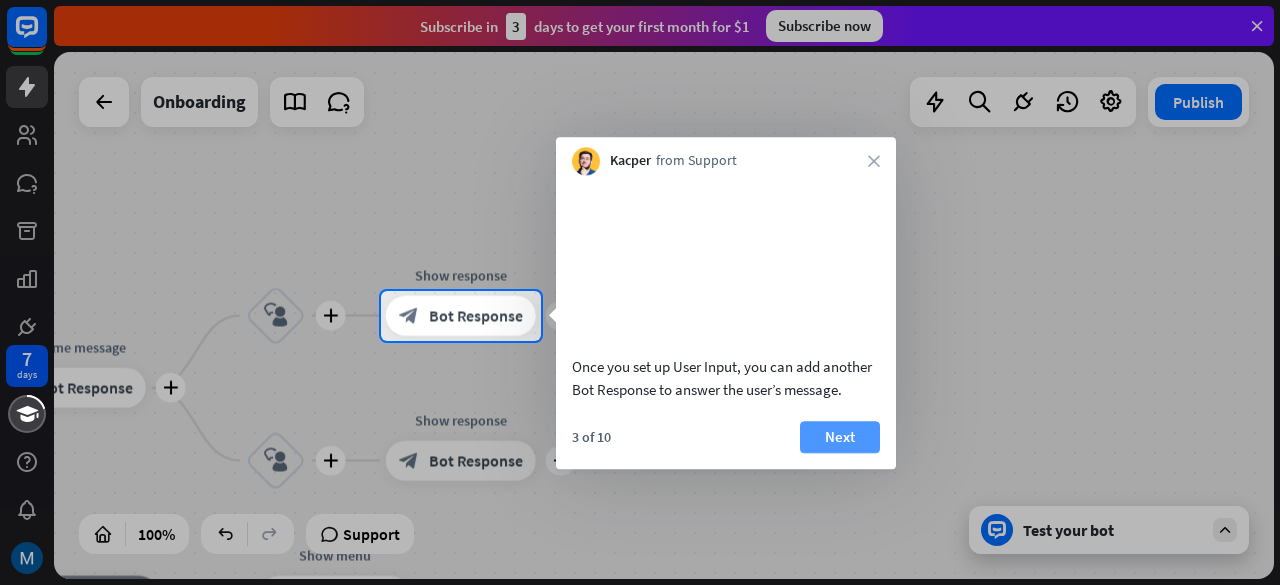 click on "Next" at bounding box center [840, 437] 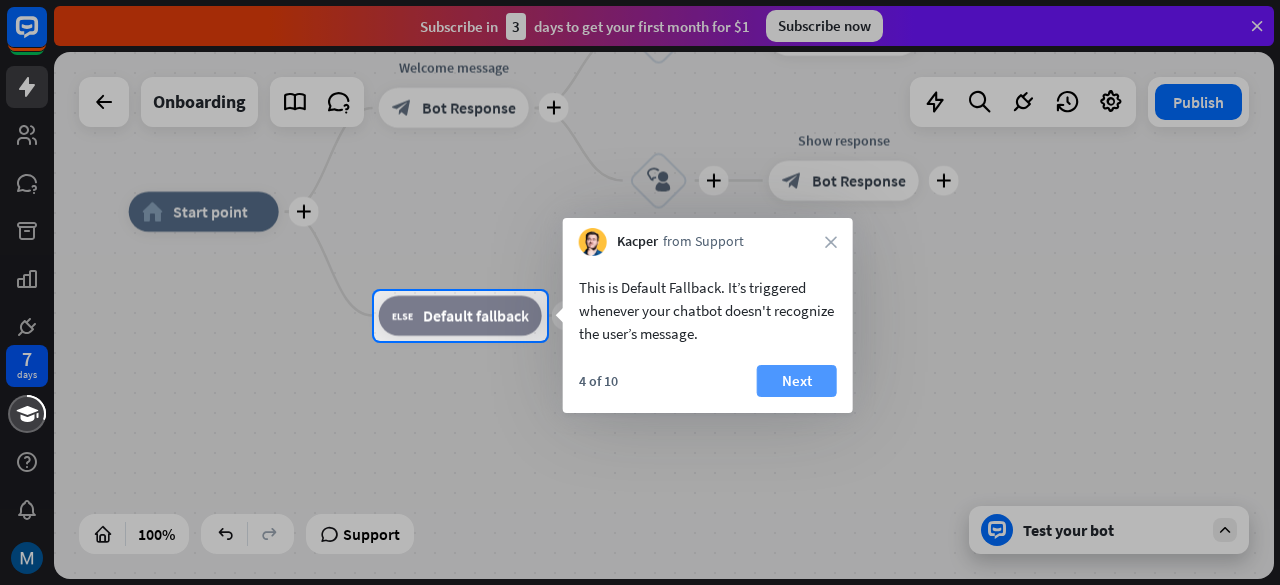 click on "Next" at bounding box center [797, 381] 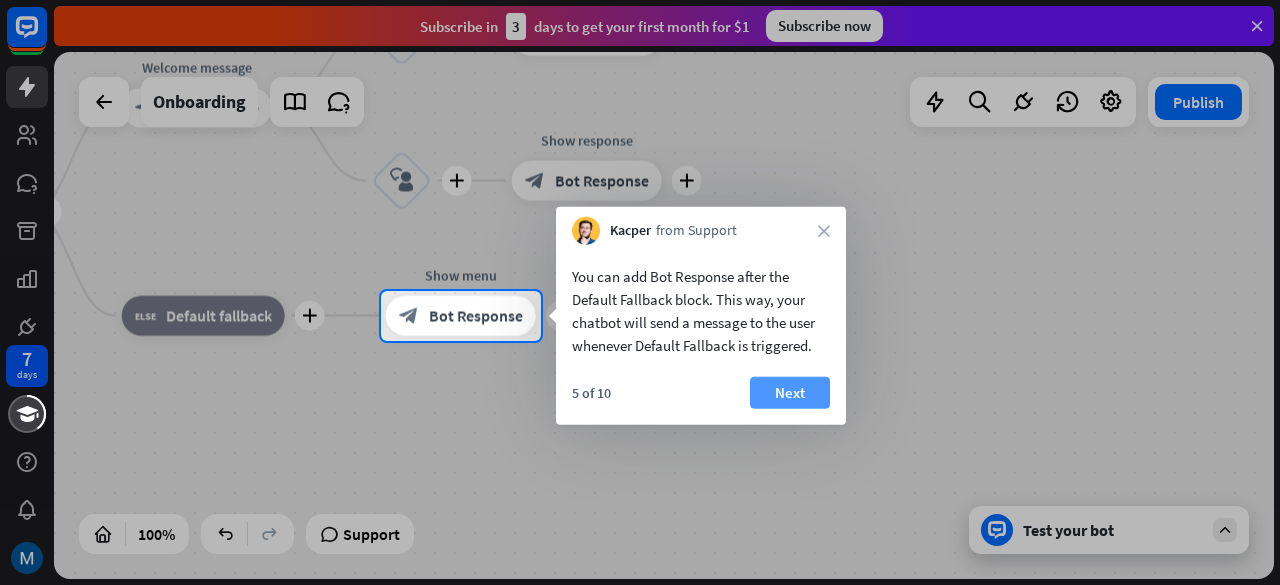 click on "Next" at bounding box center [790, 393] 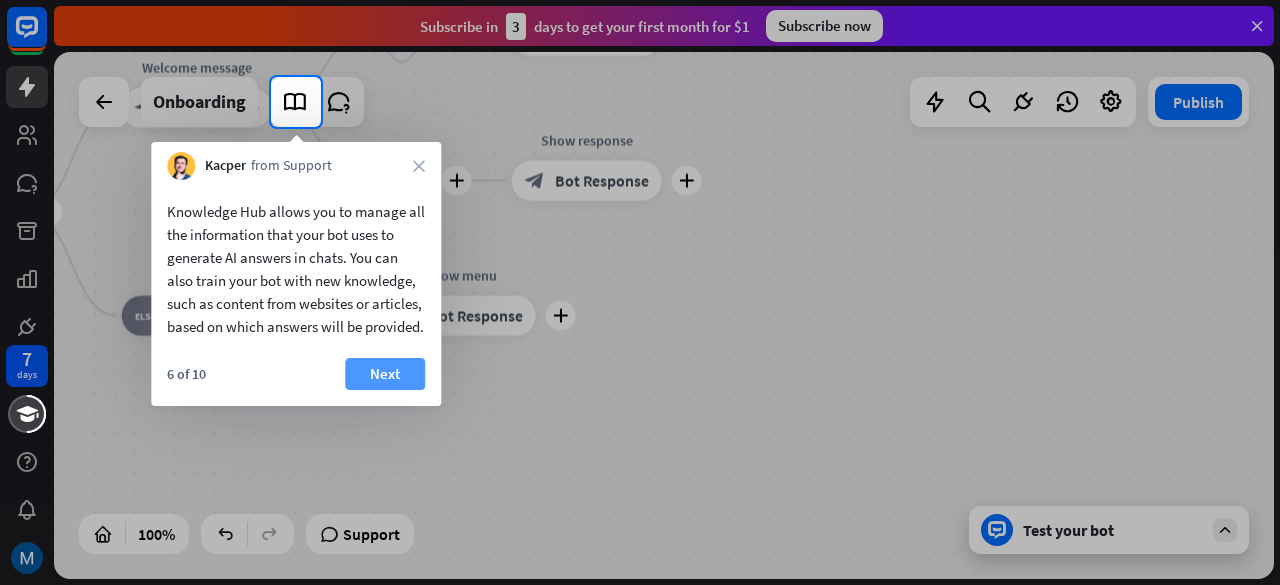 click on "Next" at bounding box center (385, 374) 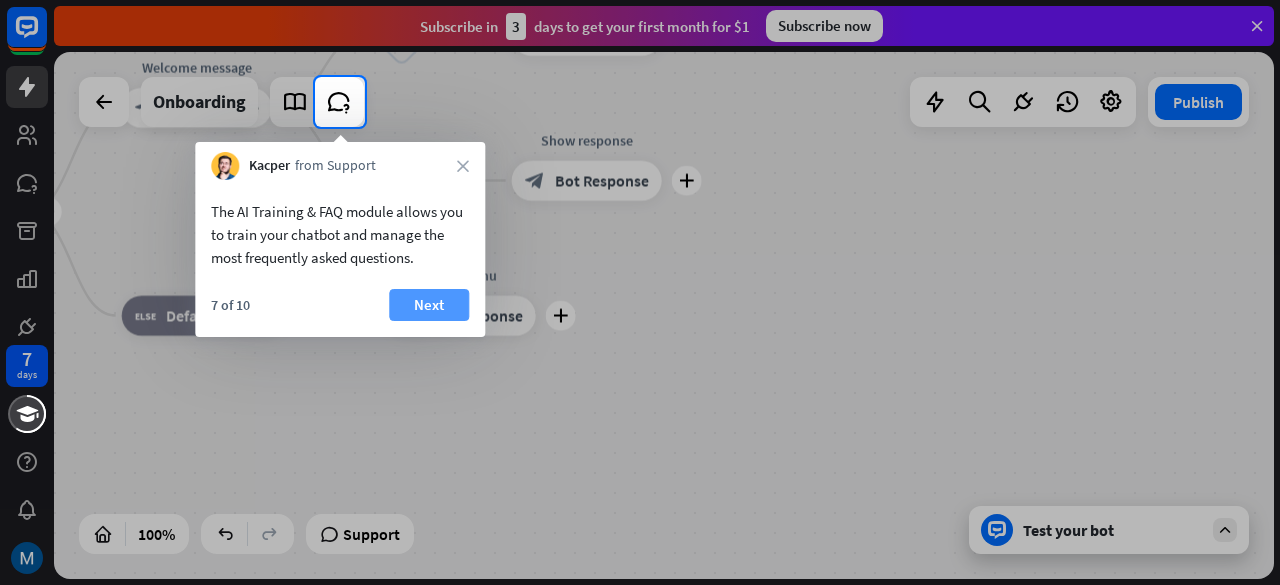 click on "Next" at bounding box center [429, 305] 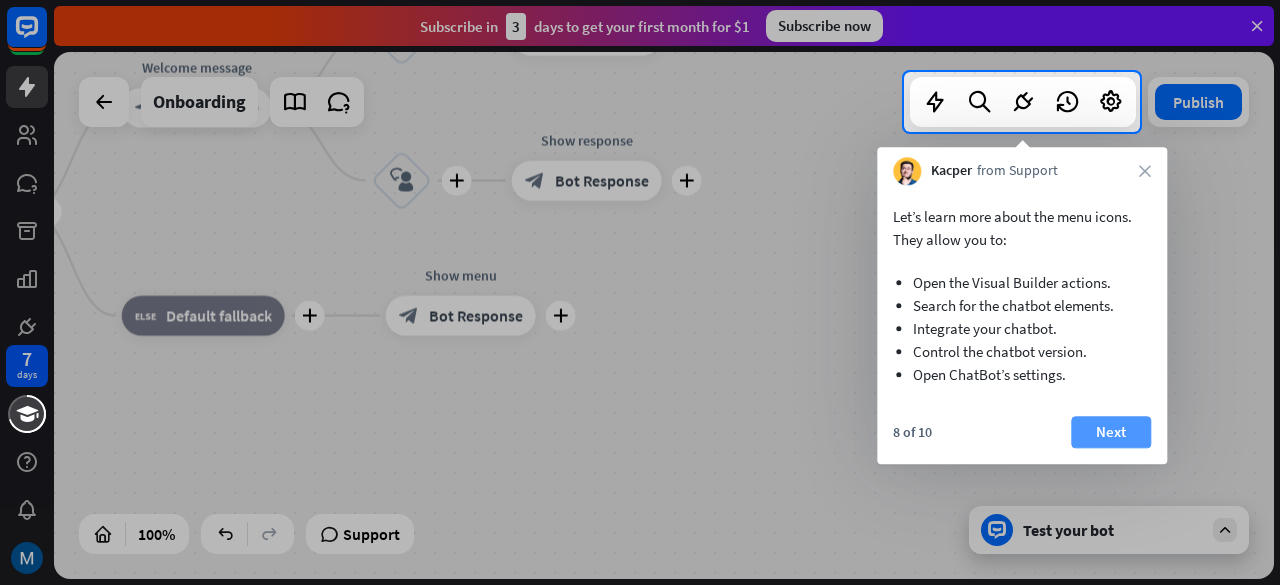 click on "Next" at bounding box center (1111, 432) 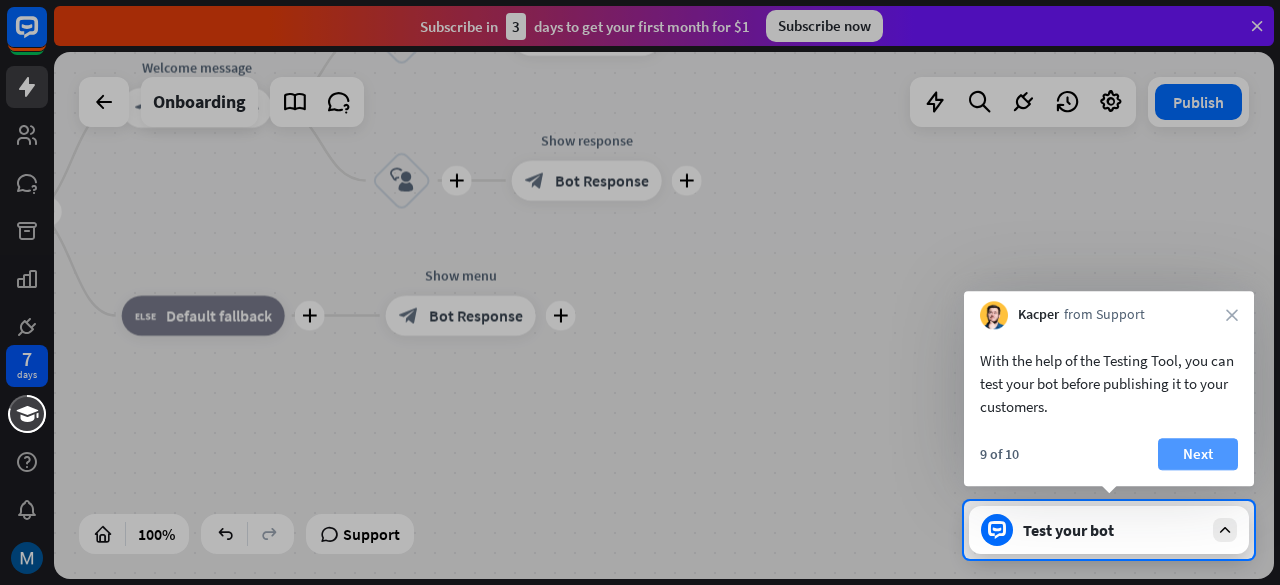click on "Next" at bounding box center (1198, 454) 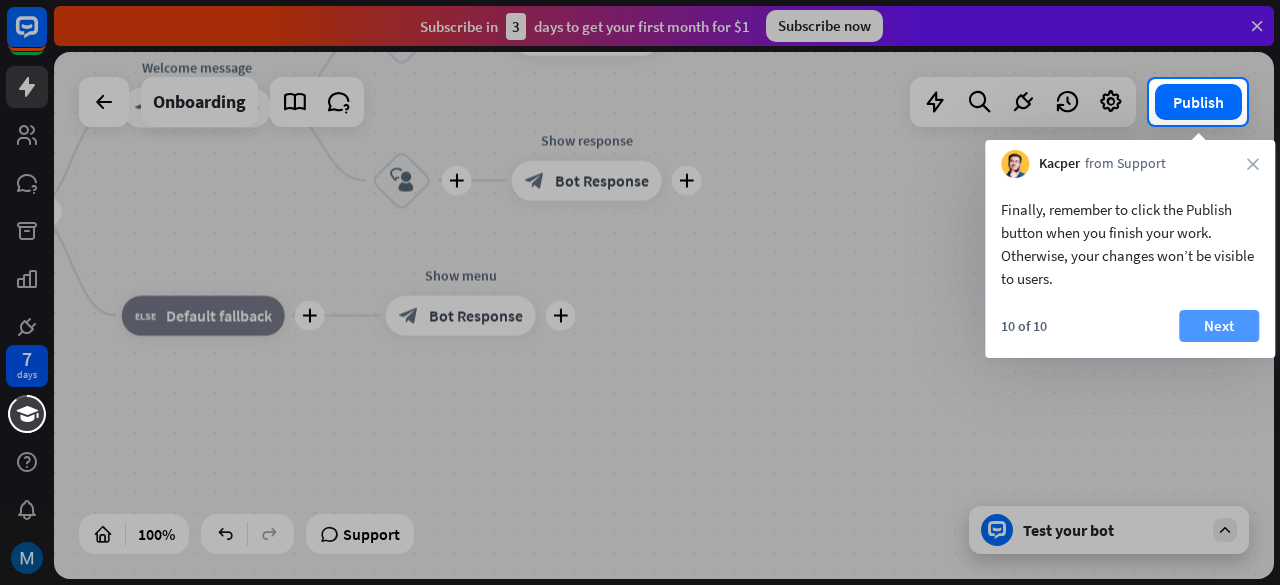 click on "Next" at bounding box center [1219, 326] 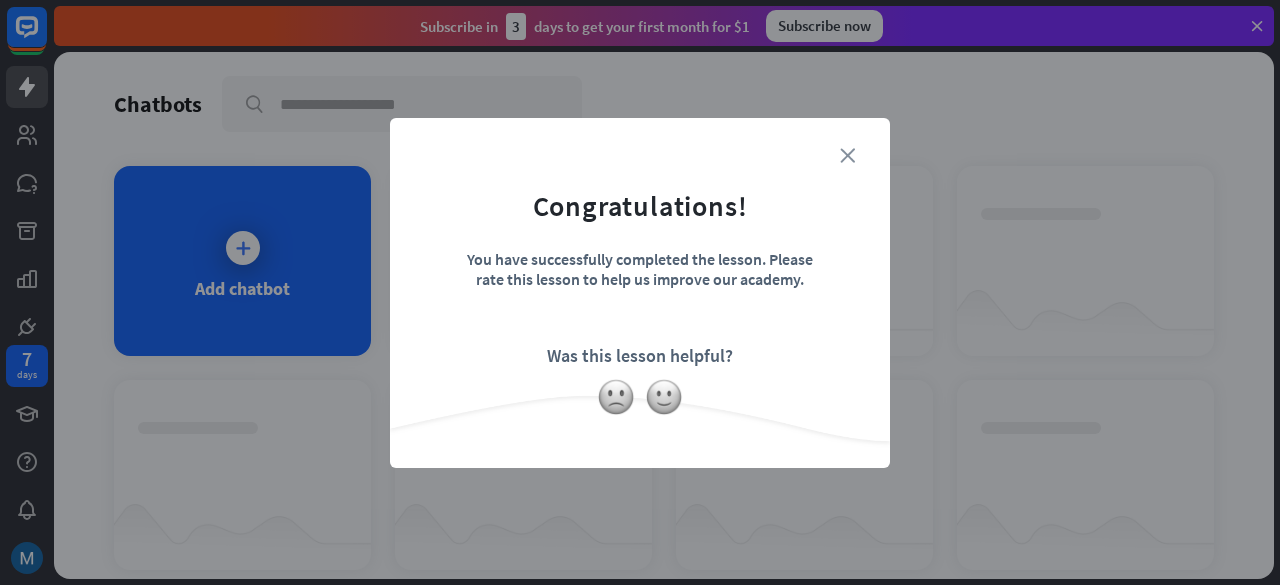 click on "close" at bounding box center (847, 155) 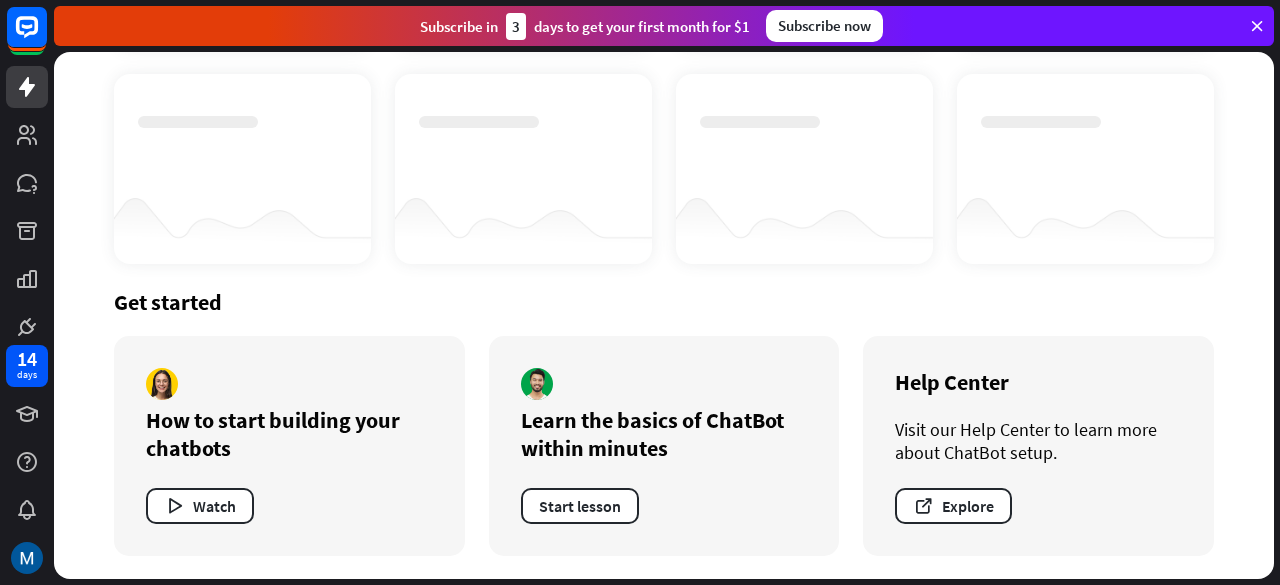 scroll, scrollTop: 0, scrollLeft: 0, axis: both 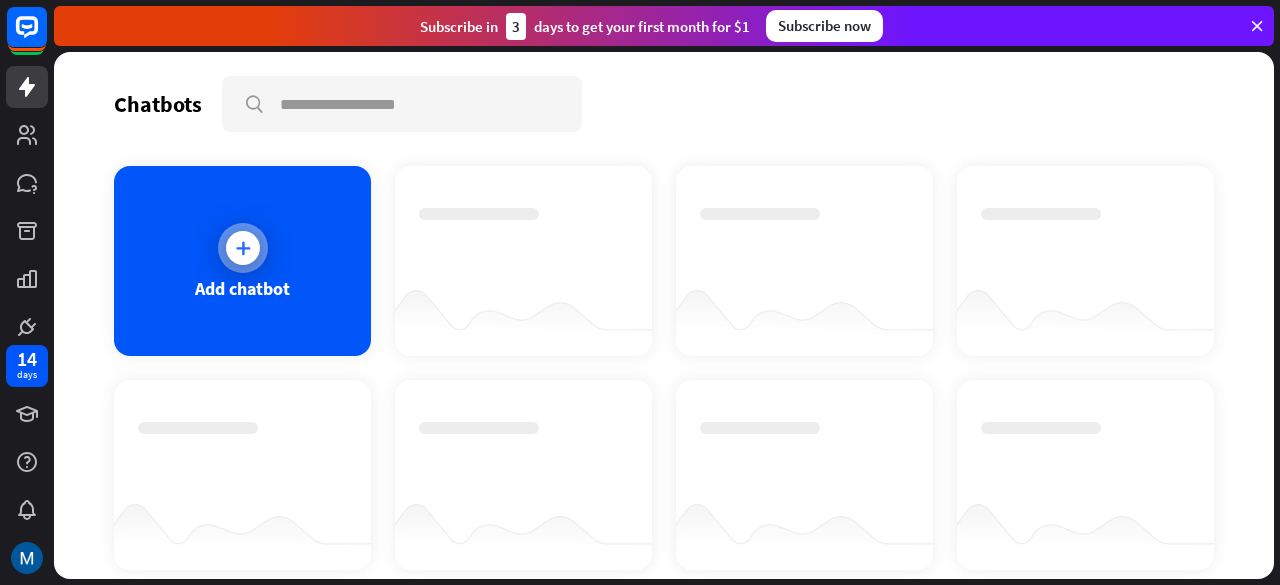 click on "Add chatbot" at bounding box center (242, 261) 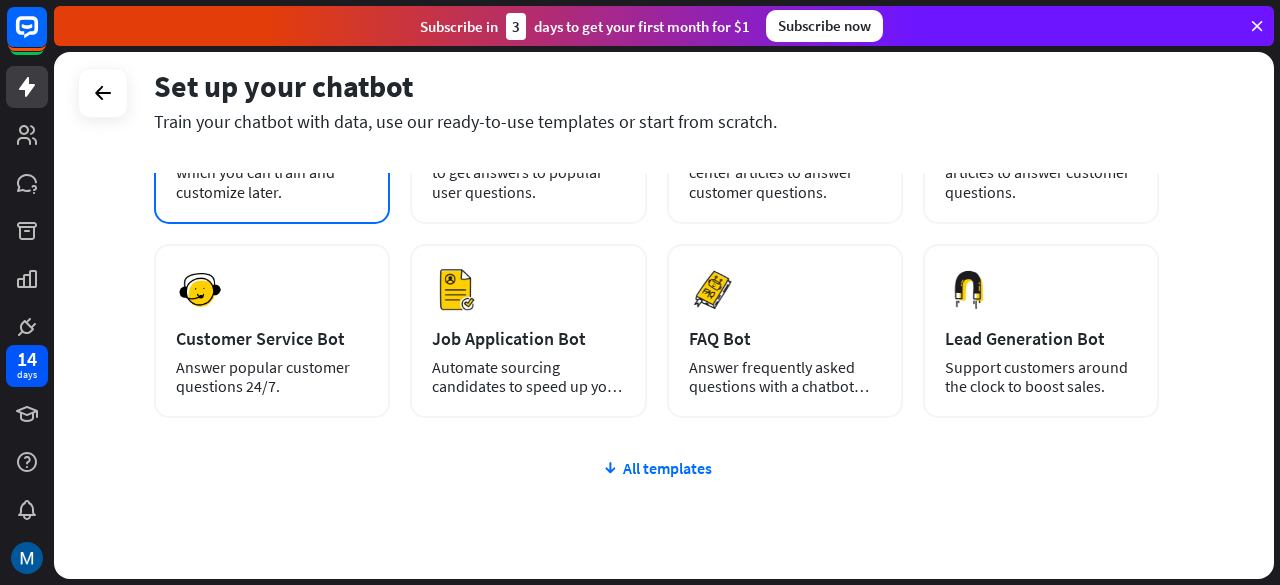 scroll, scrollTop: 0, scrollLeft: 0, axis: both 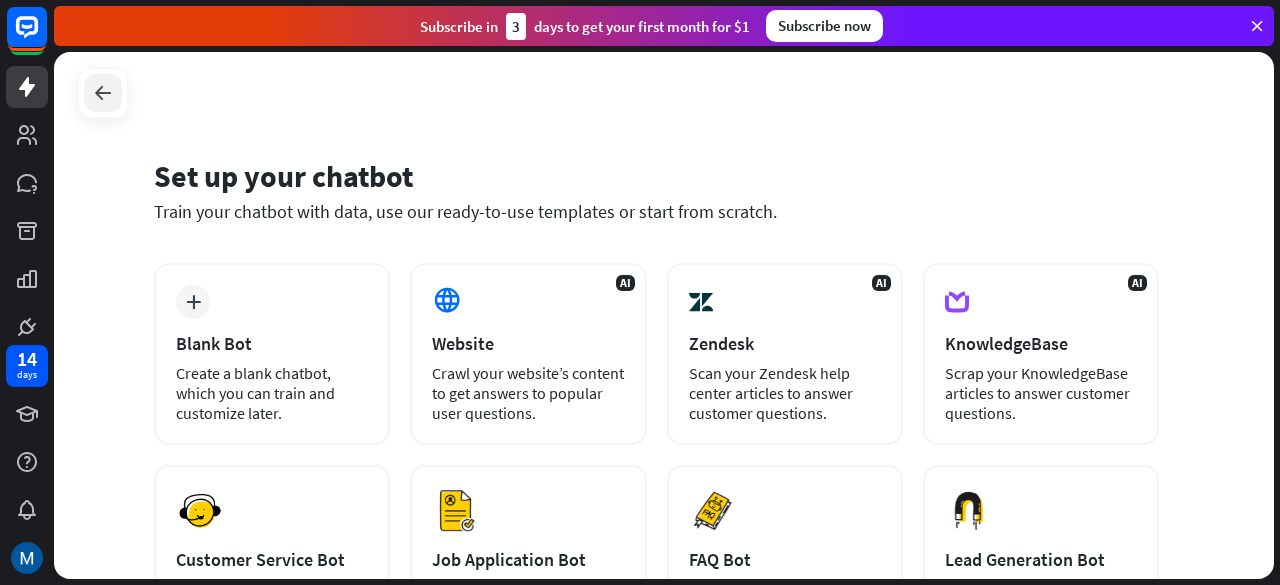 click at bounding box center (103, 93) 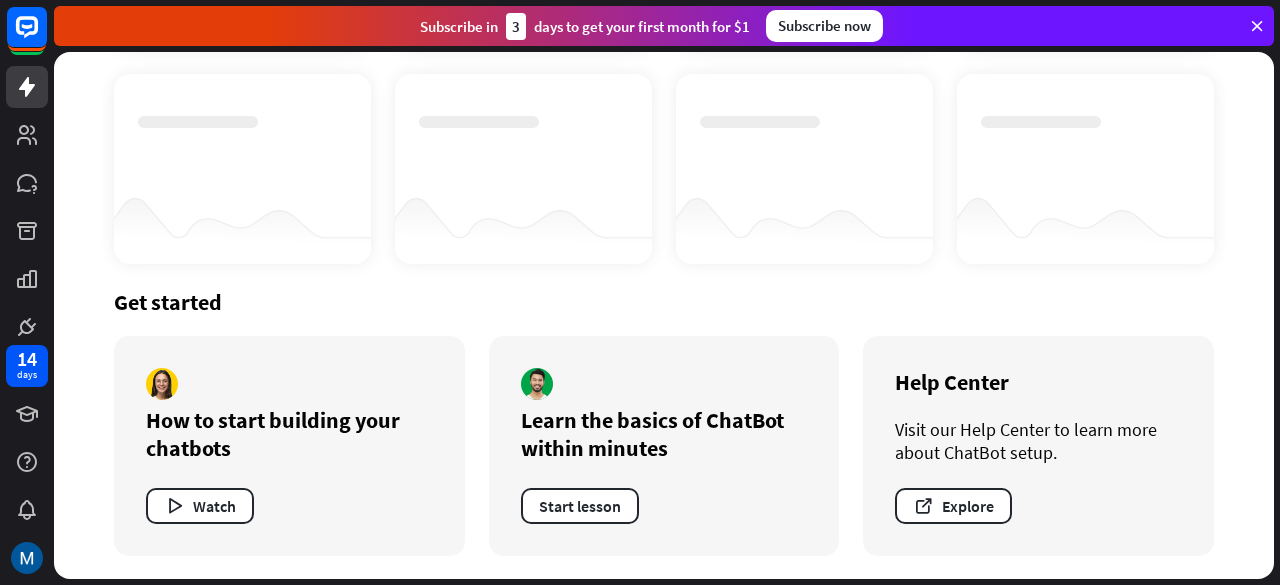 scroll, scrollTop: 0, scrollLeft: 0, axis: both 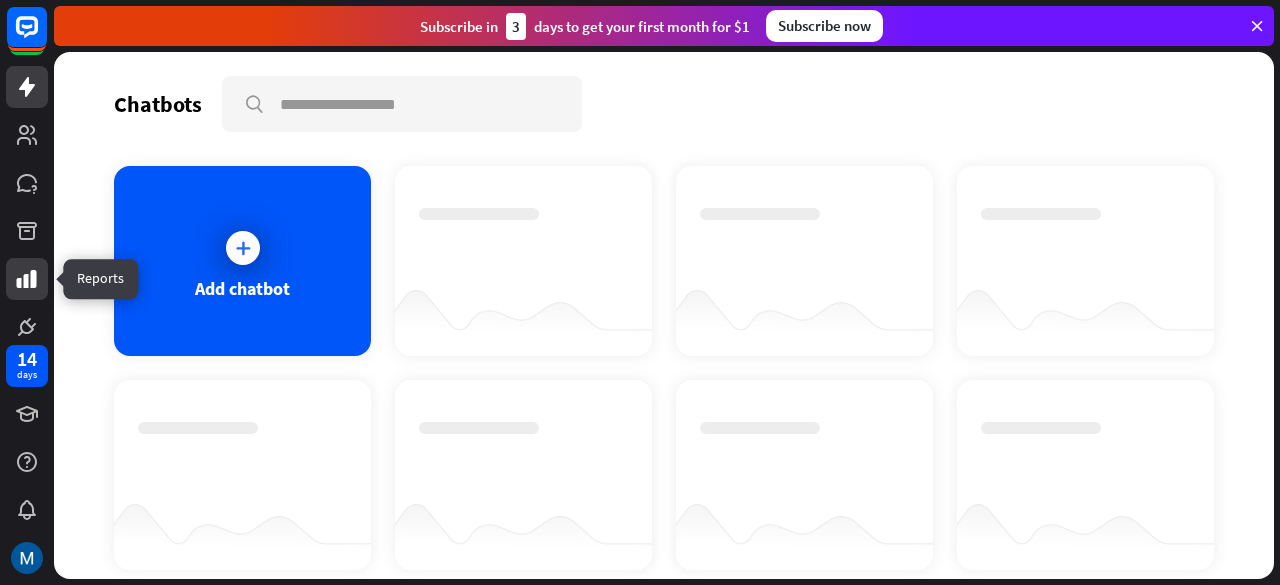 click 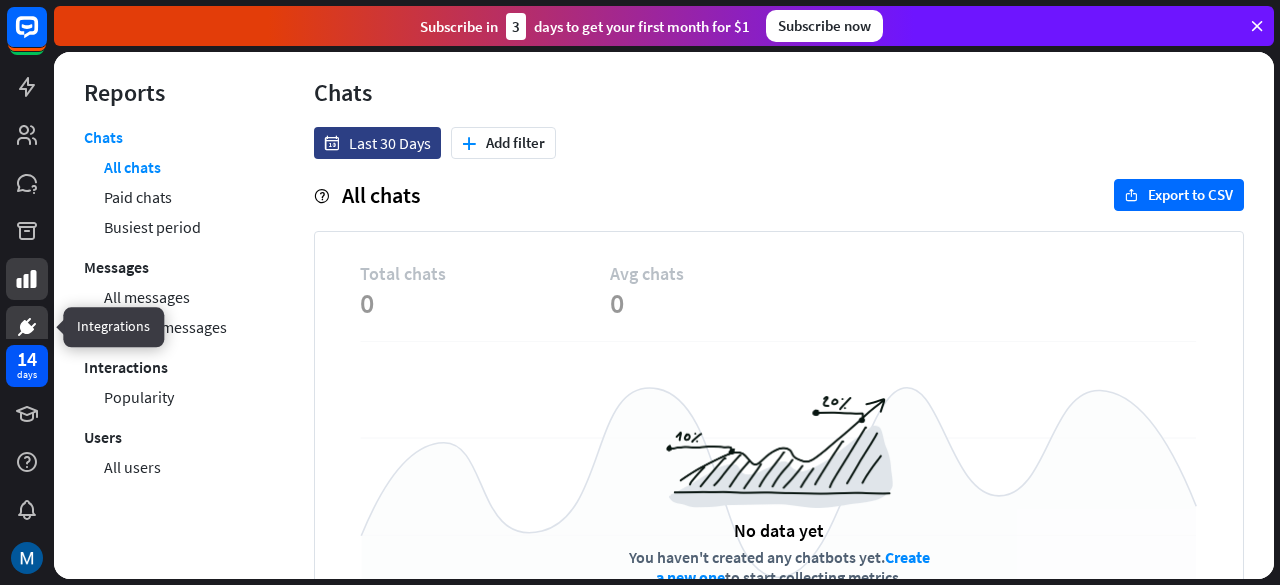 click 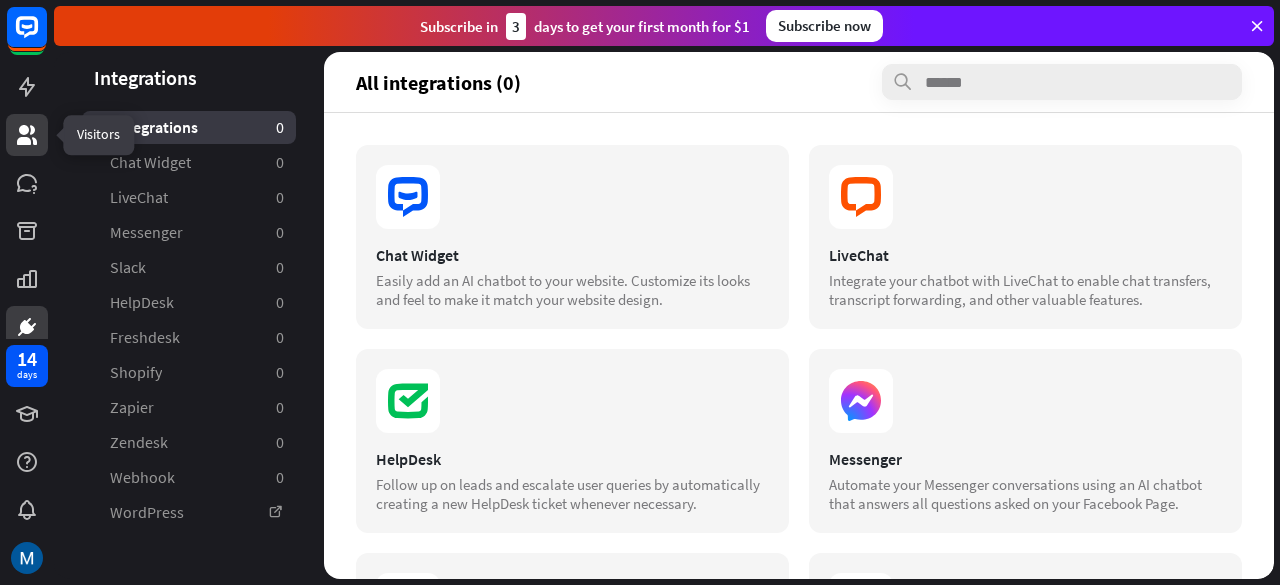 click 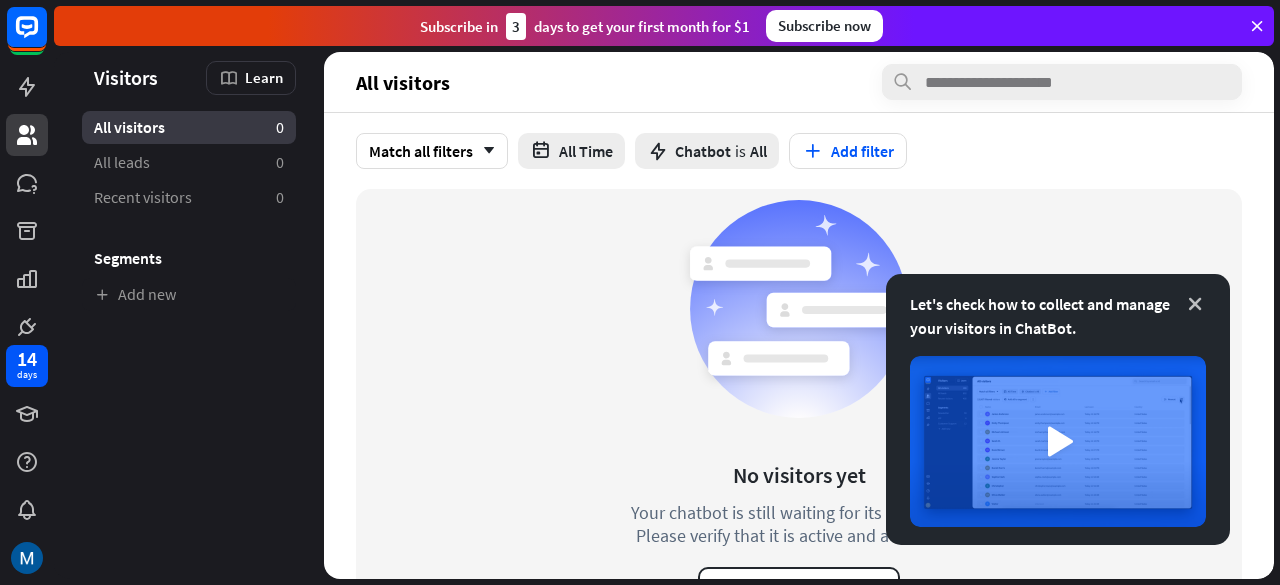 click at bounding box center (1195, 304) 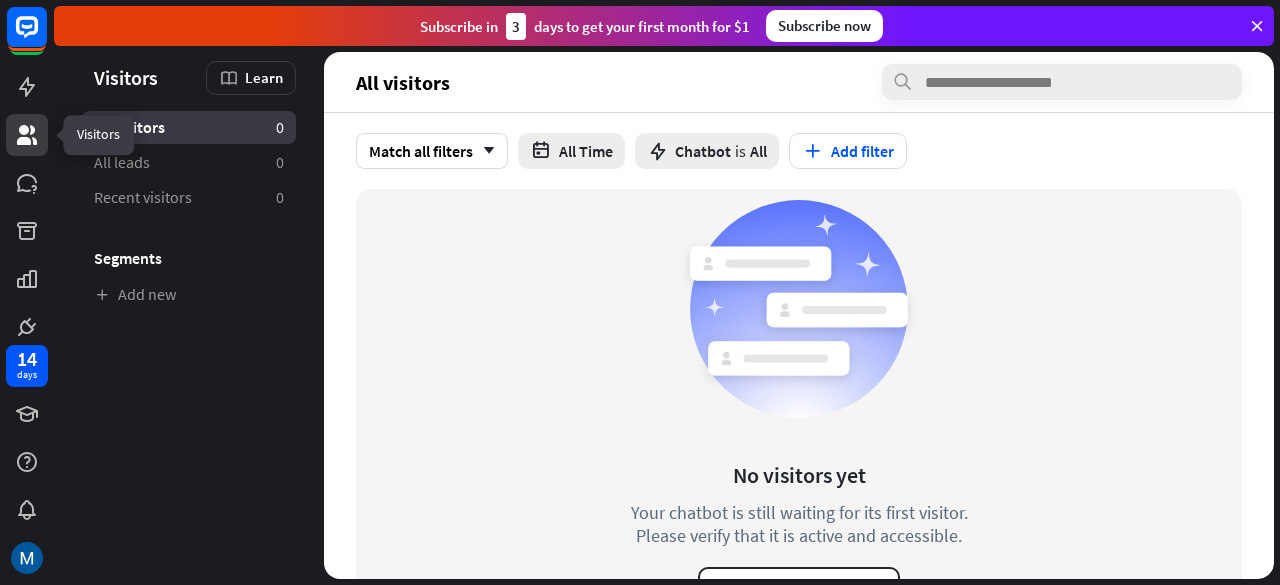 click 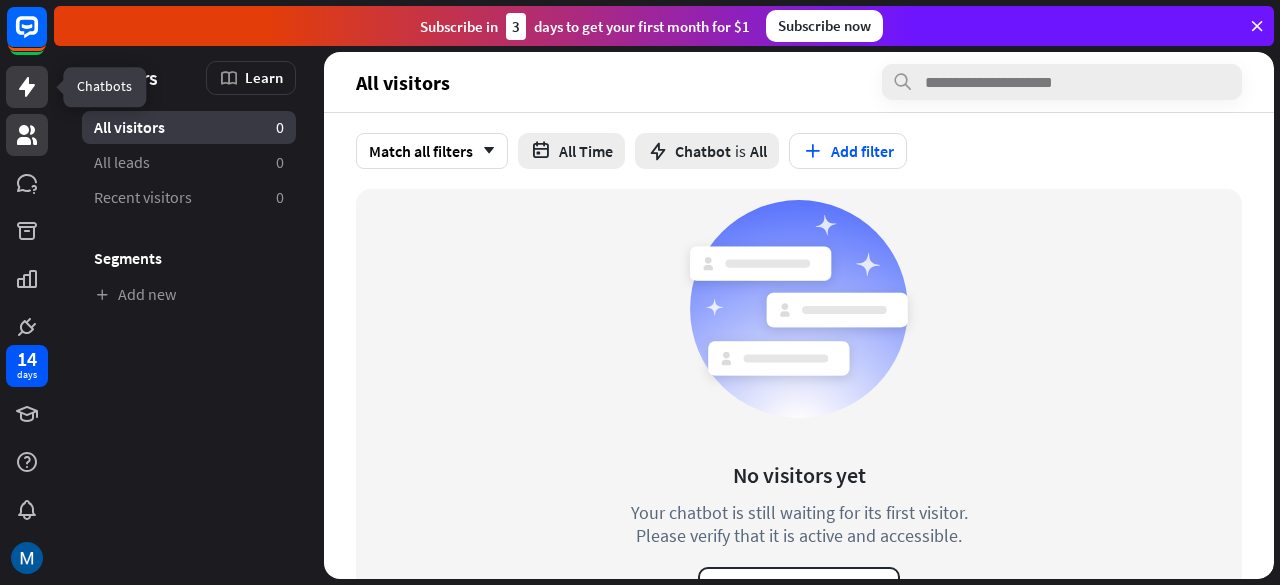 click 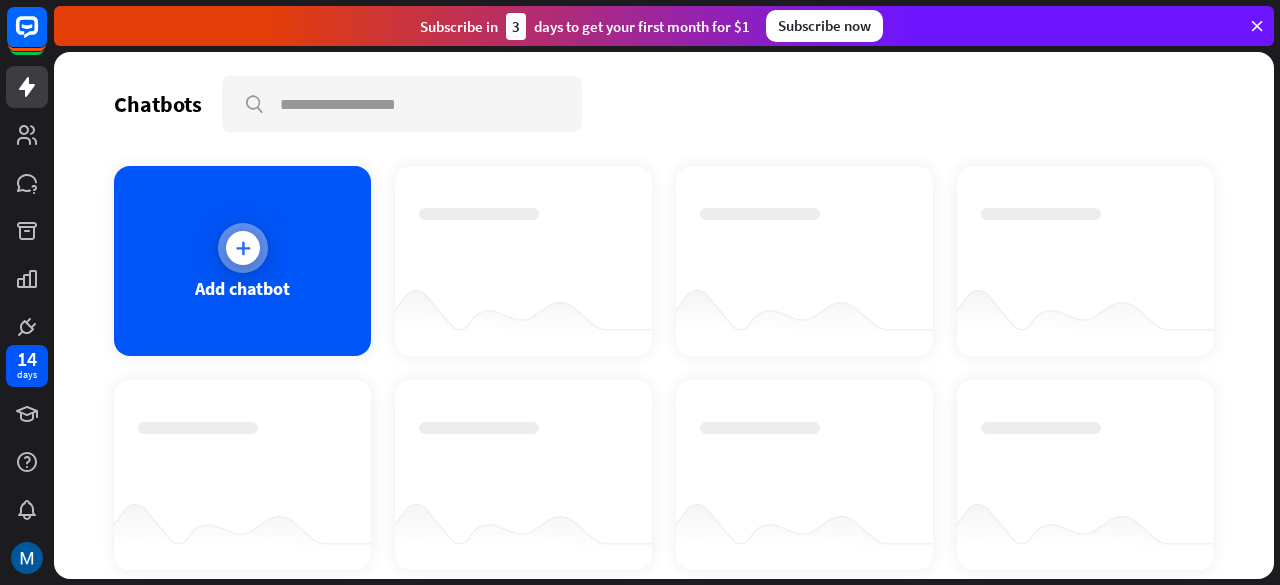 click at bounding box center [243, 248] 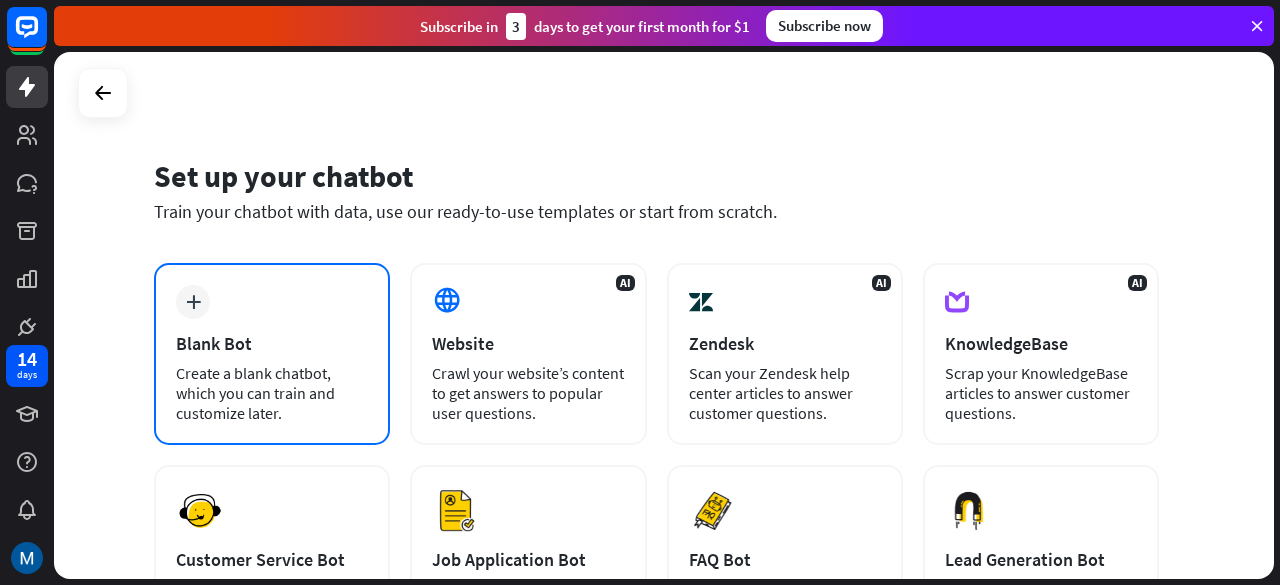 click on "plus   Blank Bot
Create a blank chatbot, which you can train and
customize later." at bounding box center [272, 354] 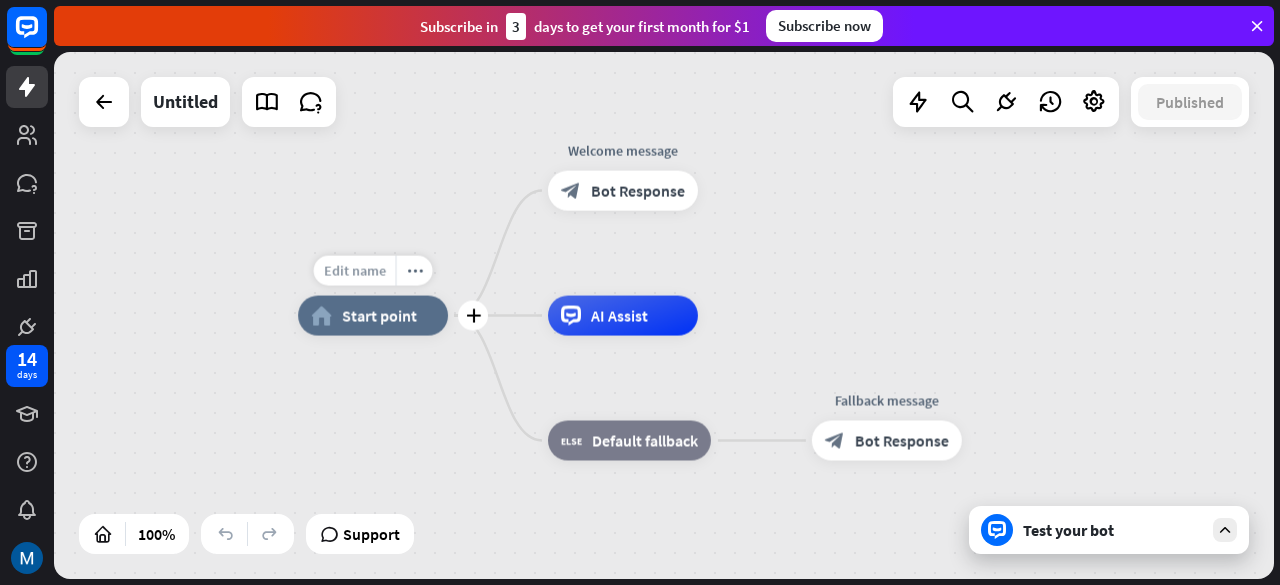 click on "Edit name" at bounding box center (355, 271) 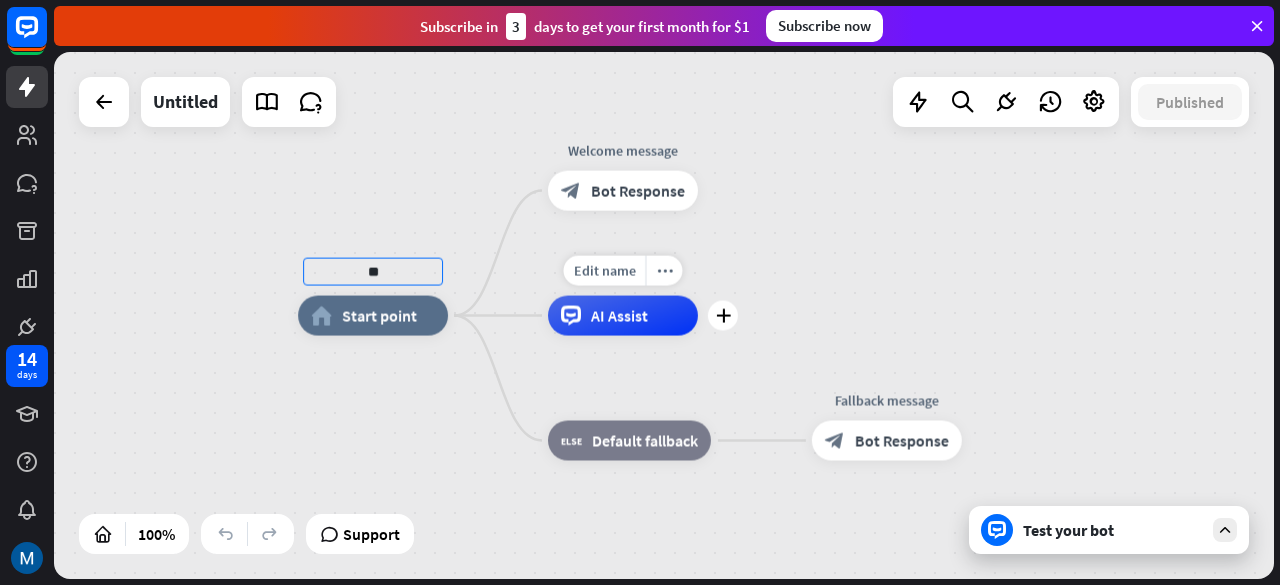 type on "*" 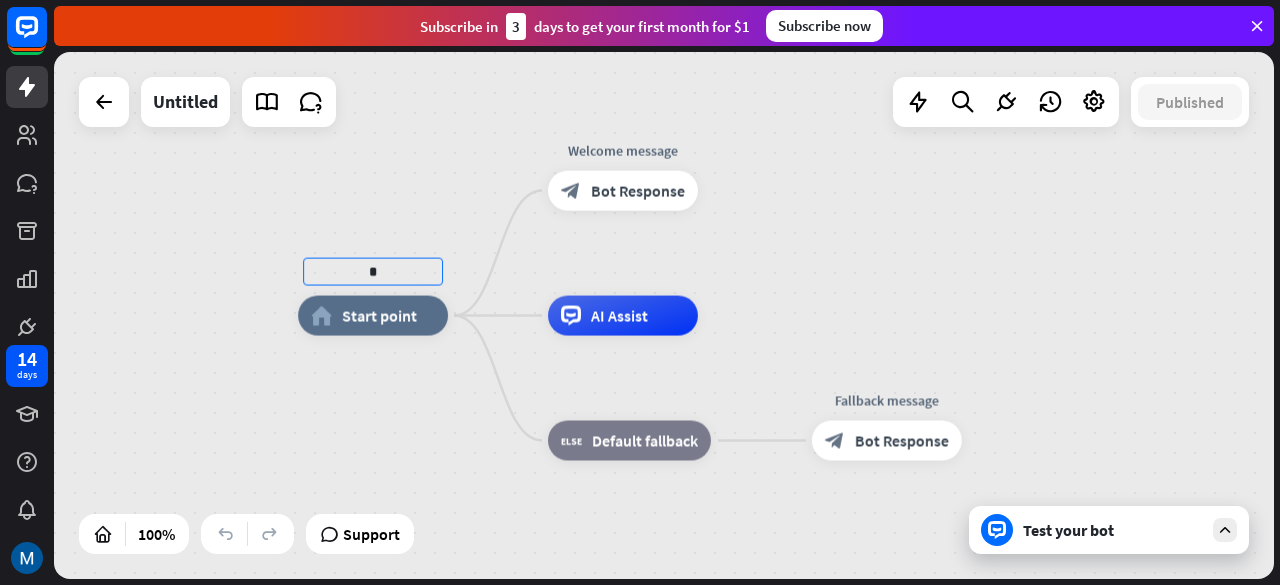 type on "*" 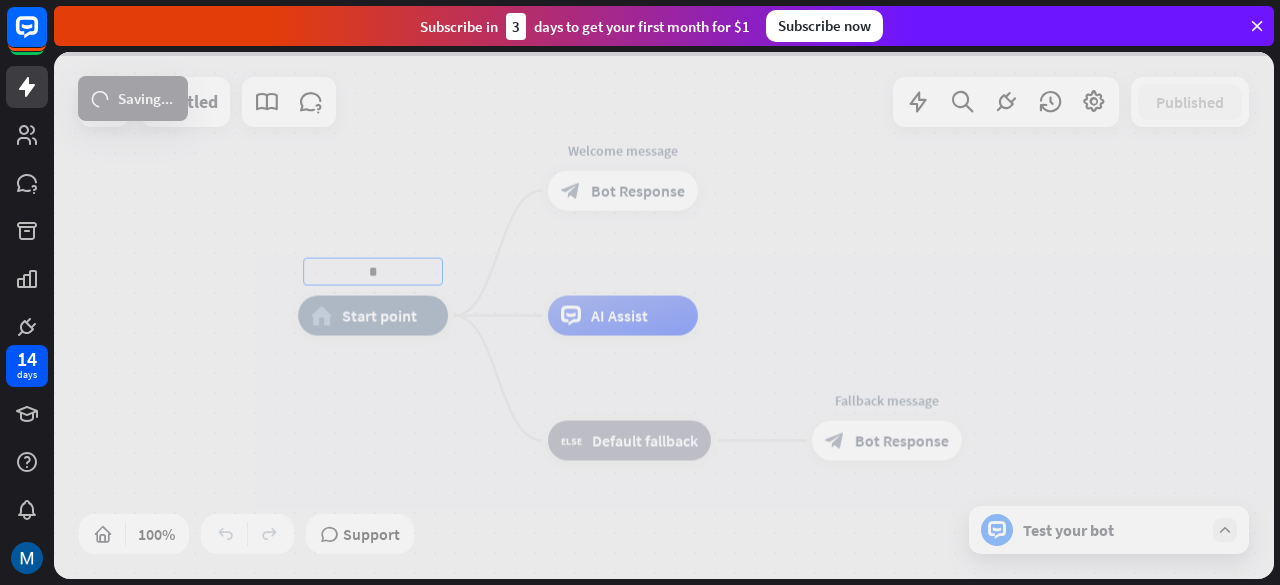 click on "*           home_2   Start point                 Welcome message   block_bot_response   Bot Response                     AI Assist                   block_fallback   Default fallback                 Fallback message   block_bot_response   Bot Response
Untitled
Published
[PERCENTAGE]%           Support         Test your bot         loader   Saving...           close   Interactions   block_user_input   User Input block_bot_response   Bot Response block_fallback   Fallback filter   Filter block_attachment   Attachment input builder_tree   Flow Actions   block_goto   Go to step block_faq   FAQ block_add_to_segment   Add to leads block_add_to_segment   Add to segment block_delete_from_segment   Delete from segment webhooks   Webhook block_set_attribute   Set attribute block_ab_testing   A/B Test block_question   Question block_close_chat   Close chat block_backtracking   Backtracking LiveChat actions   block_livechat" at bounding box center (664, 315) 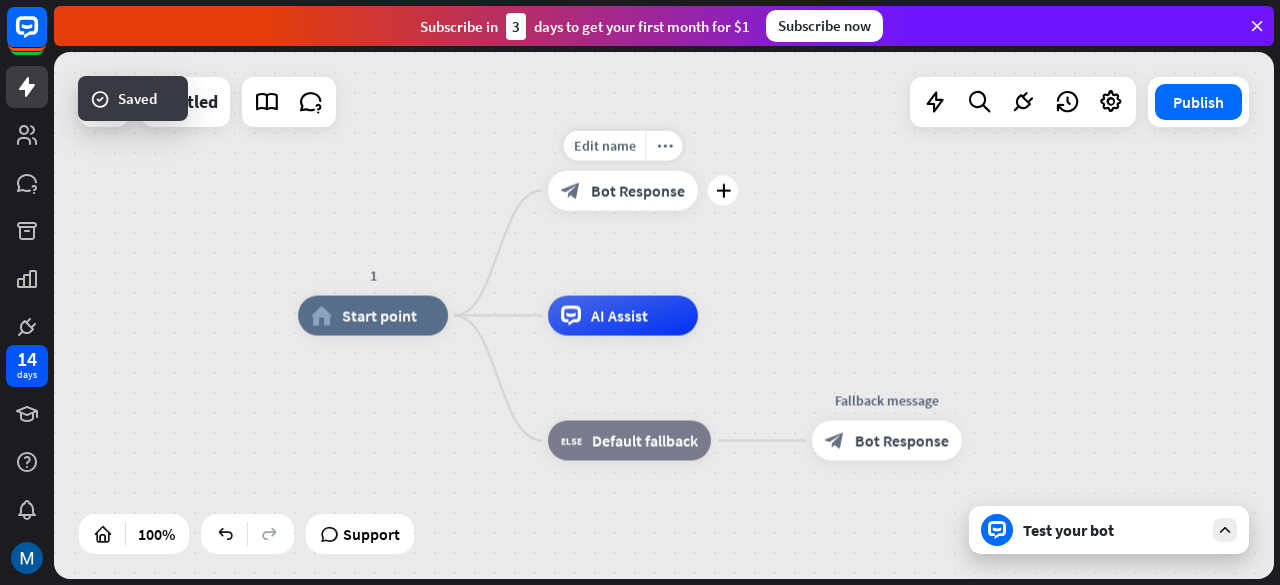 click on "block_bot_response   Bot Response" at bounding box center (623, 191) 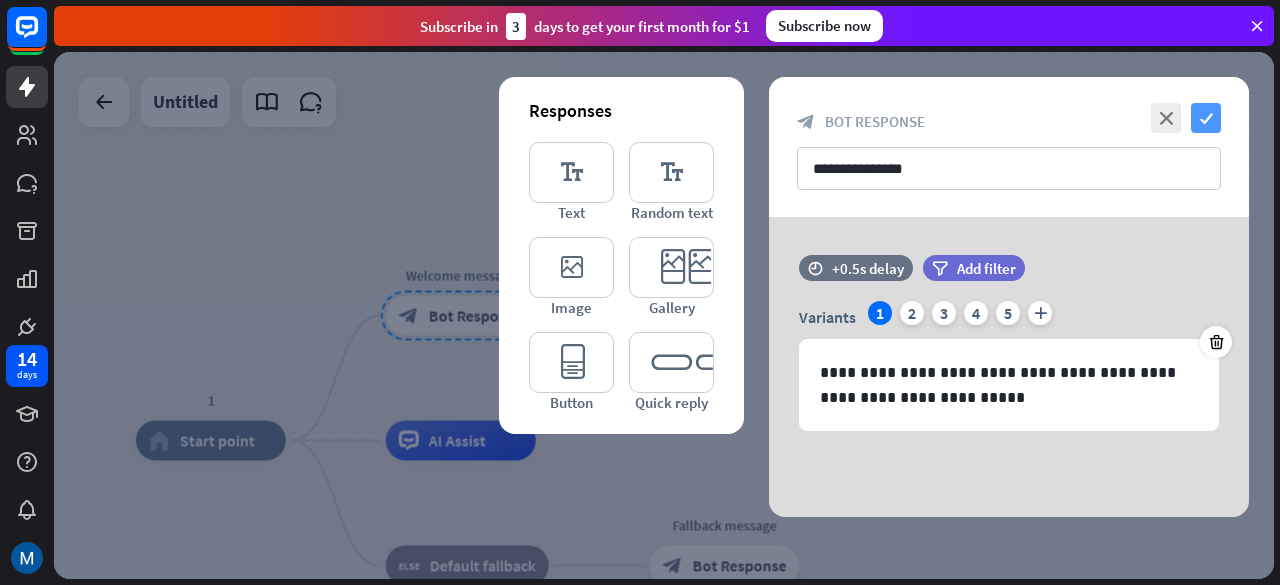 click on "check" at bounding box center (1206, 118) 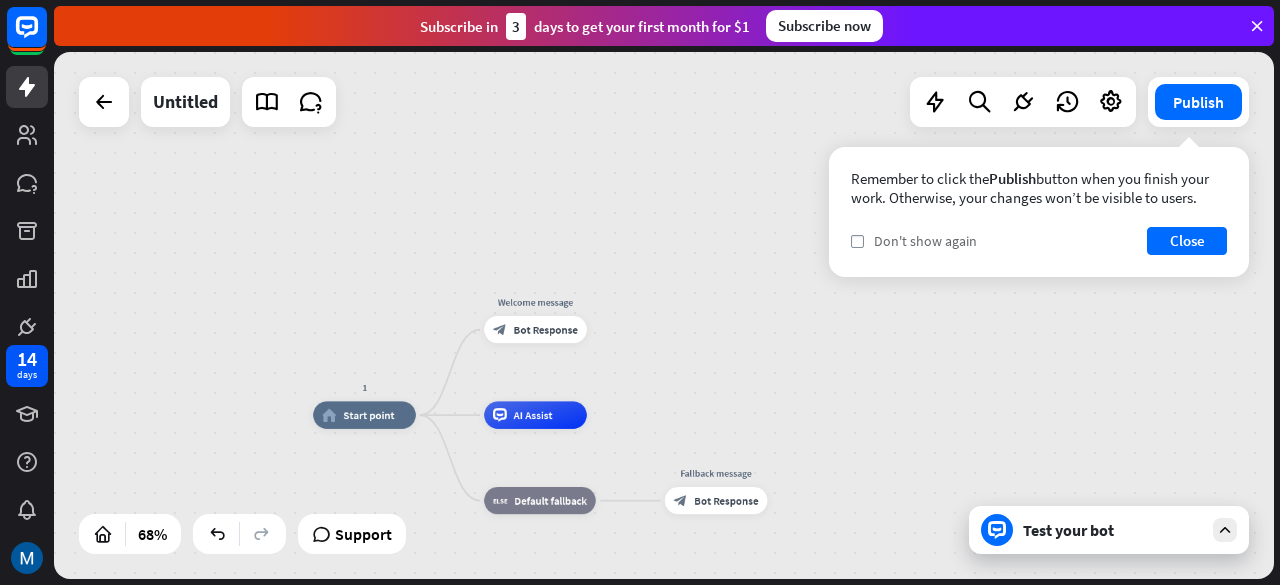 click on "Don't show again" at bounding box center (925, 241) 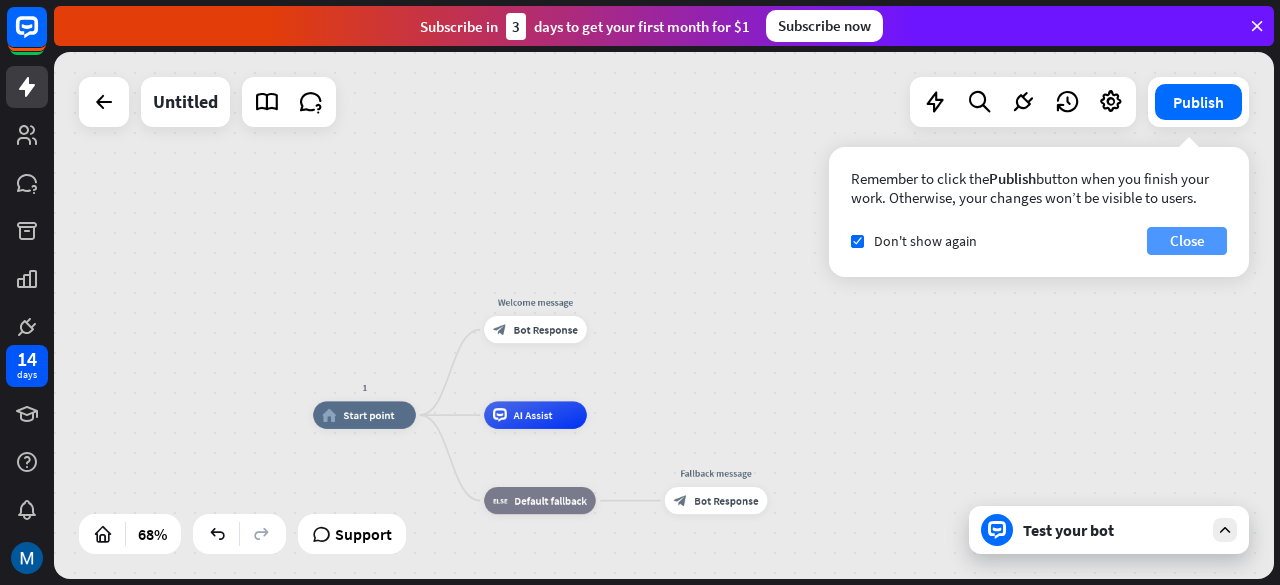 click on "Close" at bounding box center (1187, 241) 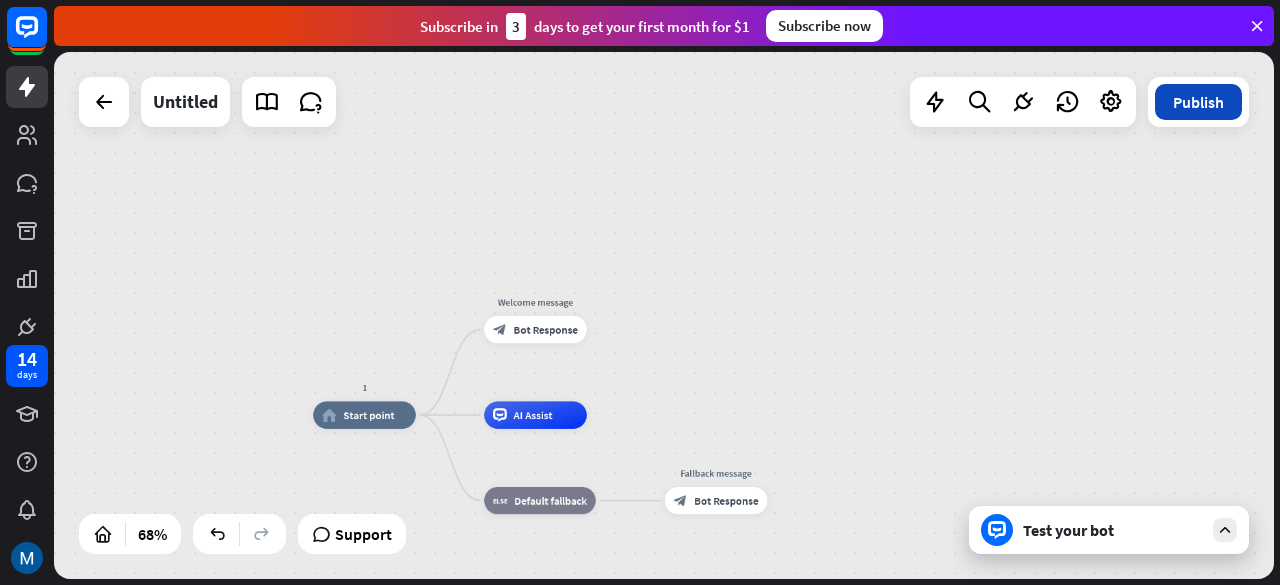 click on "Publish" at bounding box center [1198, 102] 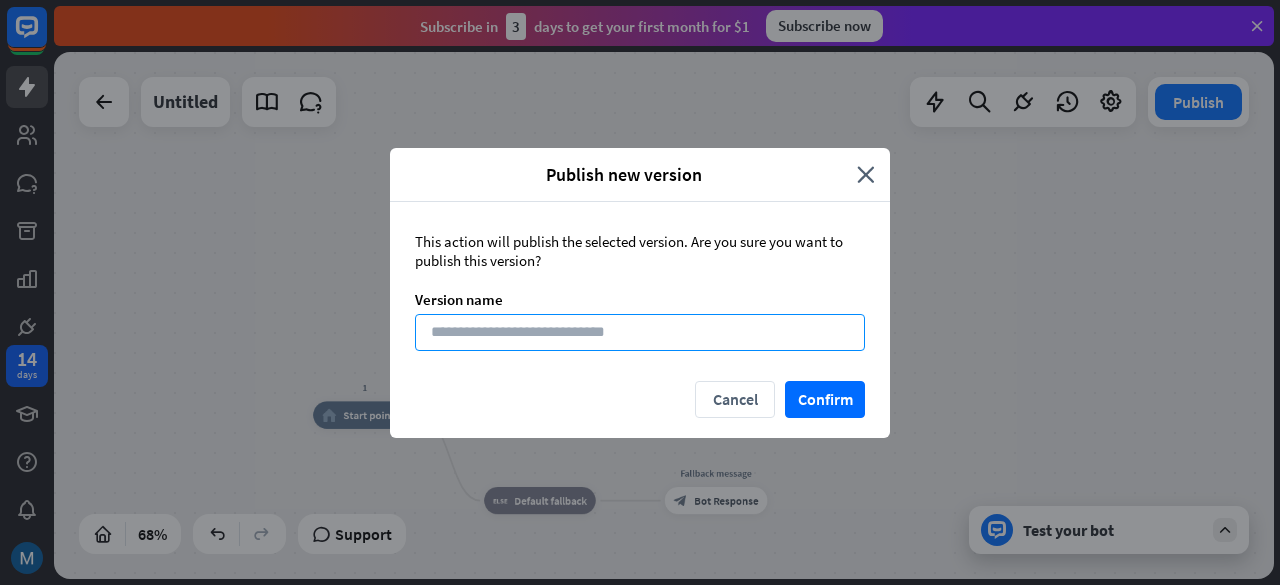 click at bounding box center [640, 332] 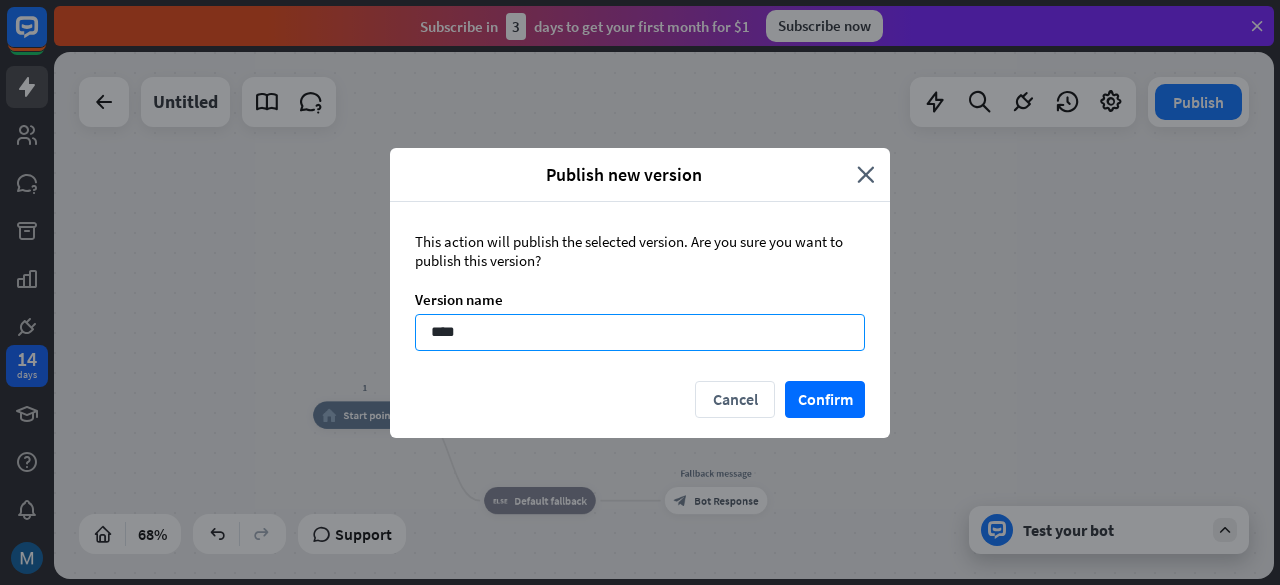 type on "*****" 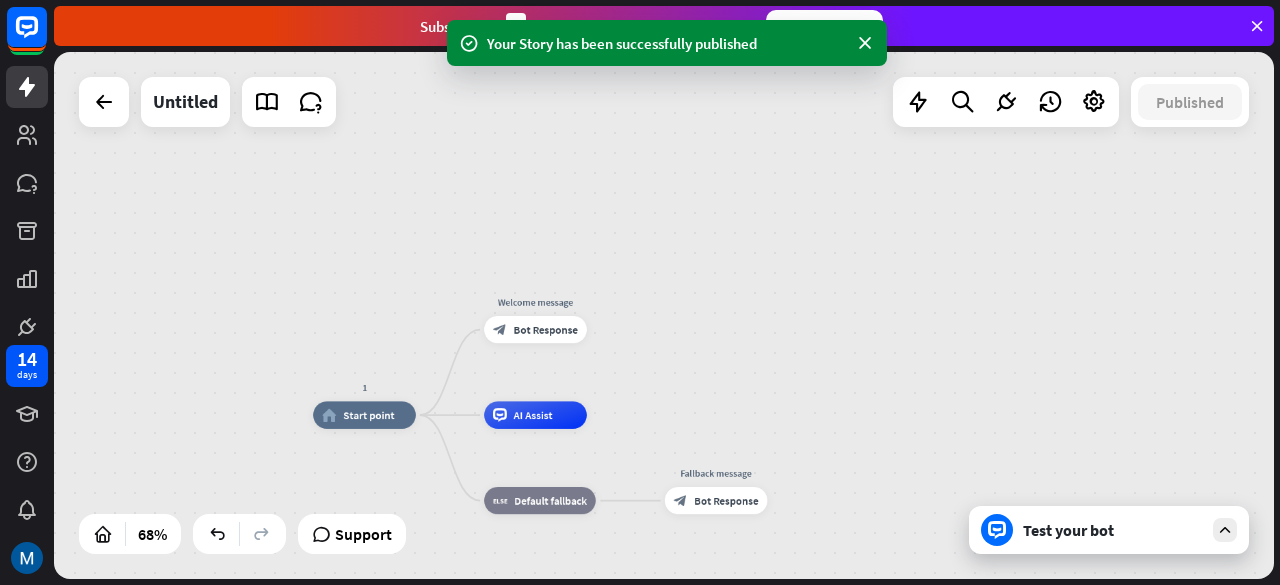 click on "Test your bot" at bounding box center [1113, 530] 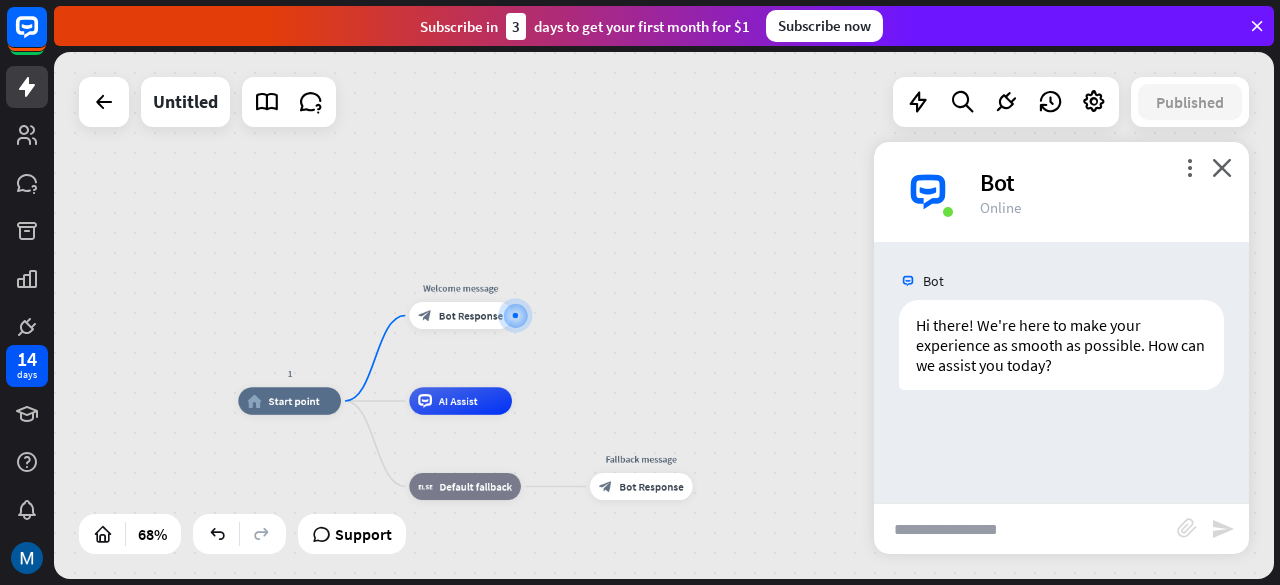 click at bounding box center (1025, 529) 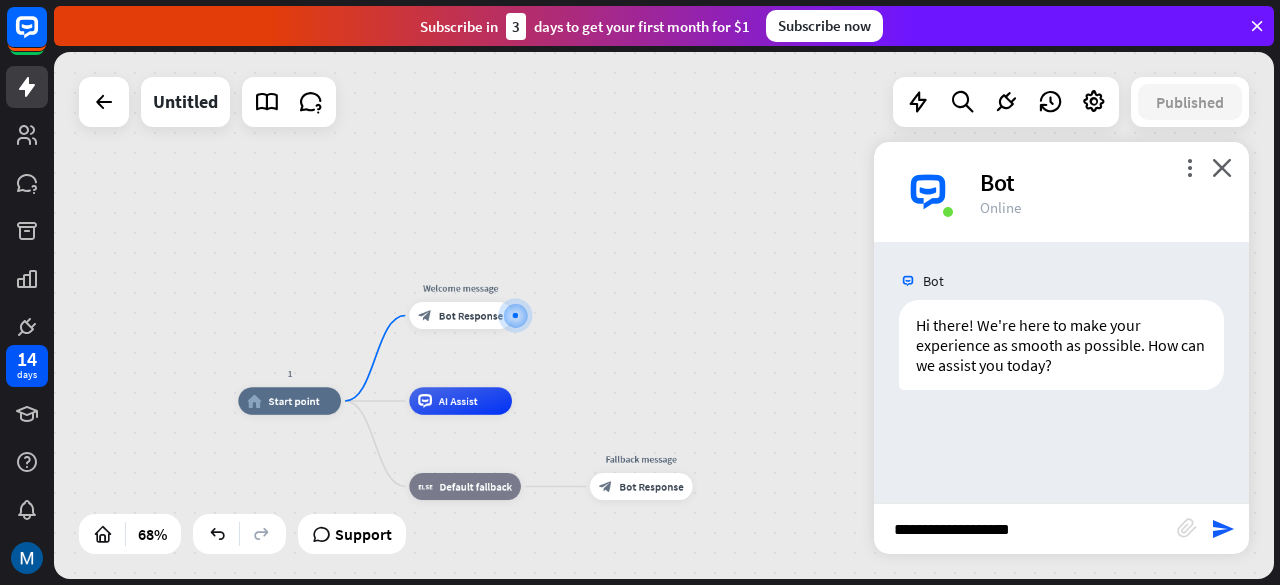 type on "**********" 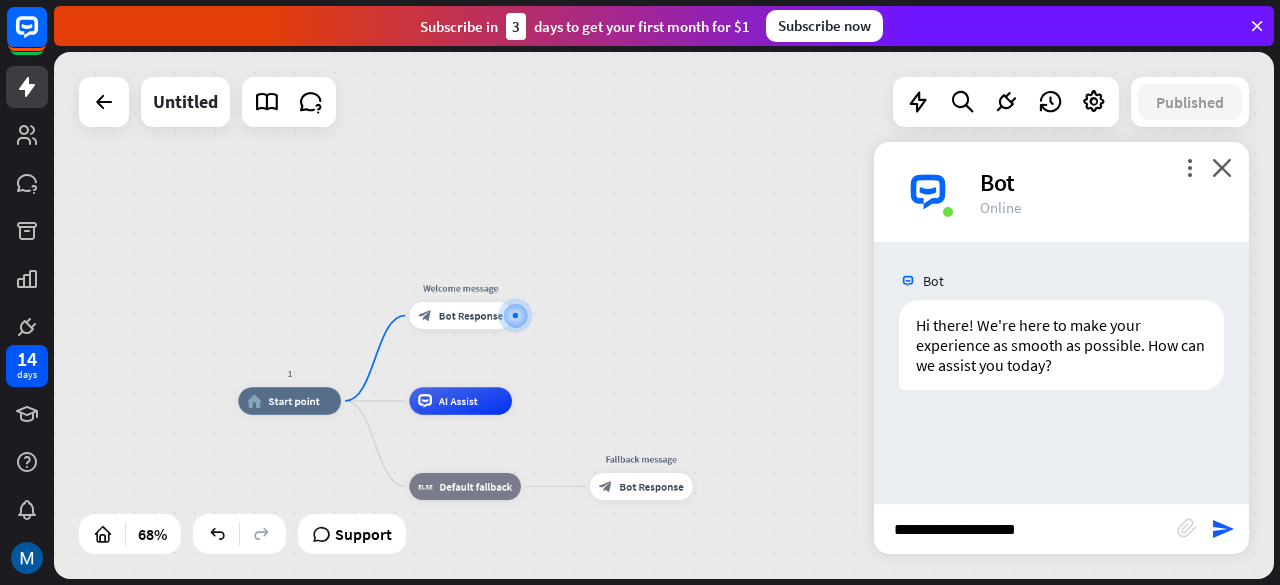 type 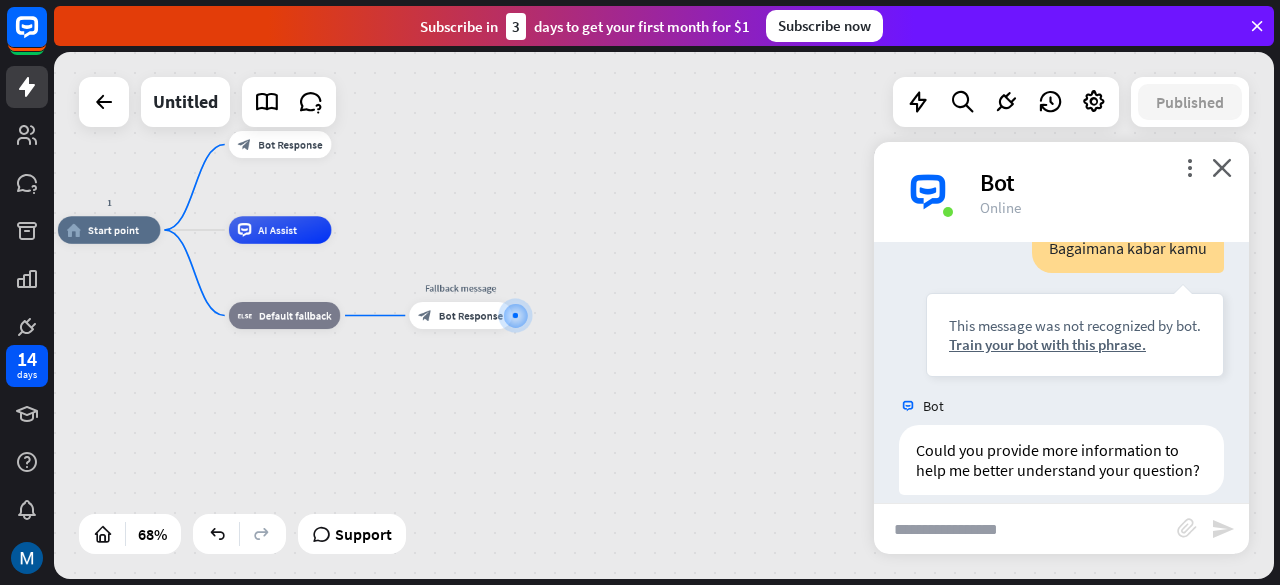 scroll, scrollTop: 255, scrollLeft: 0, axis: vertical 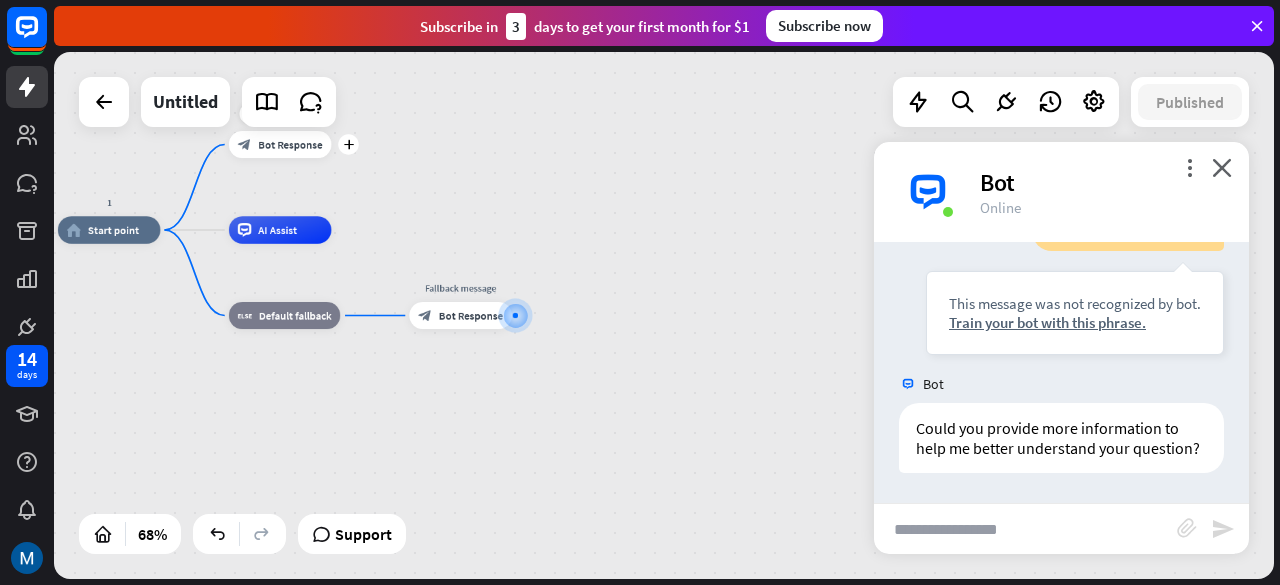 click on "Bot Response" at bounding box center (290, 145) 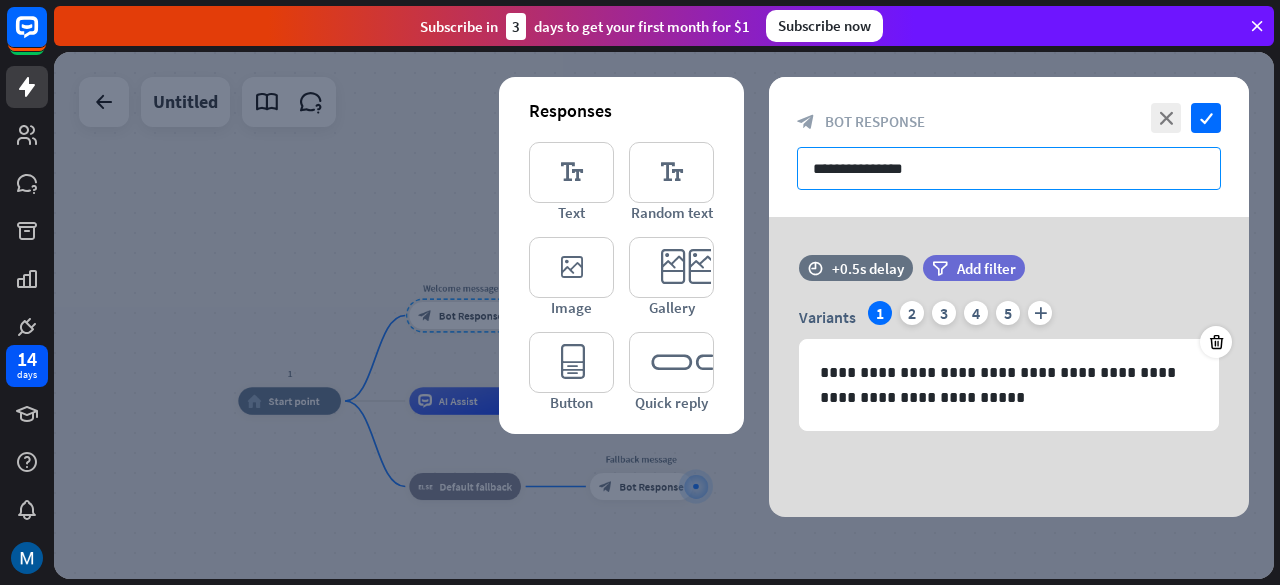 click on "**********" at bounding box center [1009, 168] 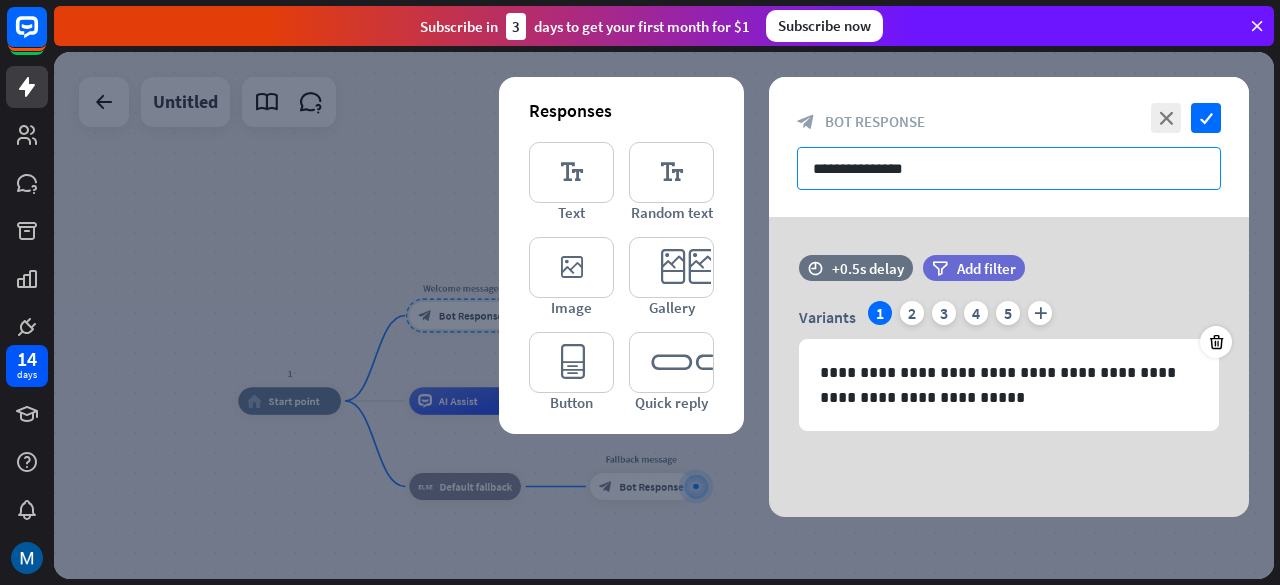 click on "**********" at bounding box center (1009, 168) 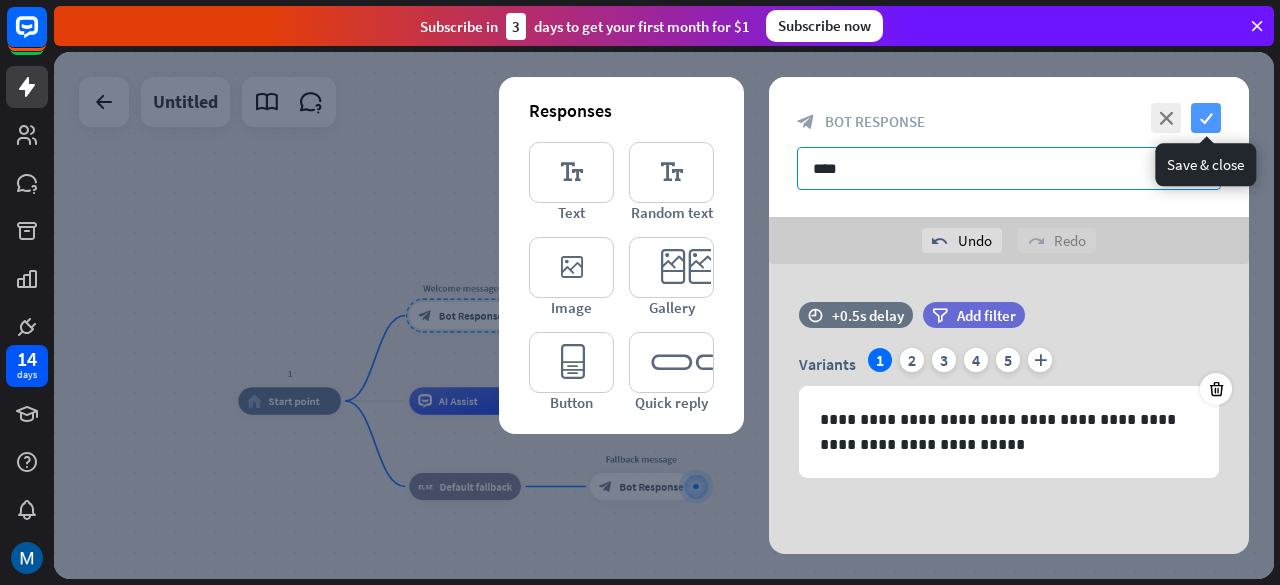 type on "****" 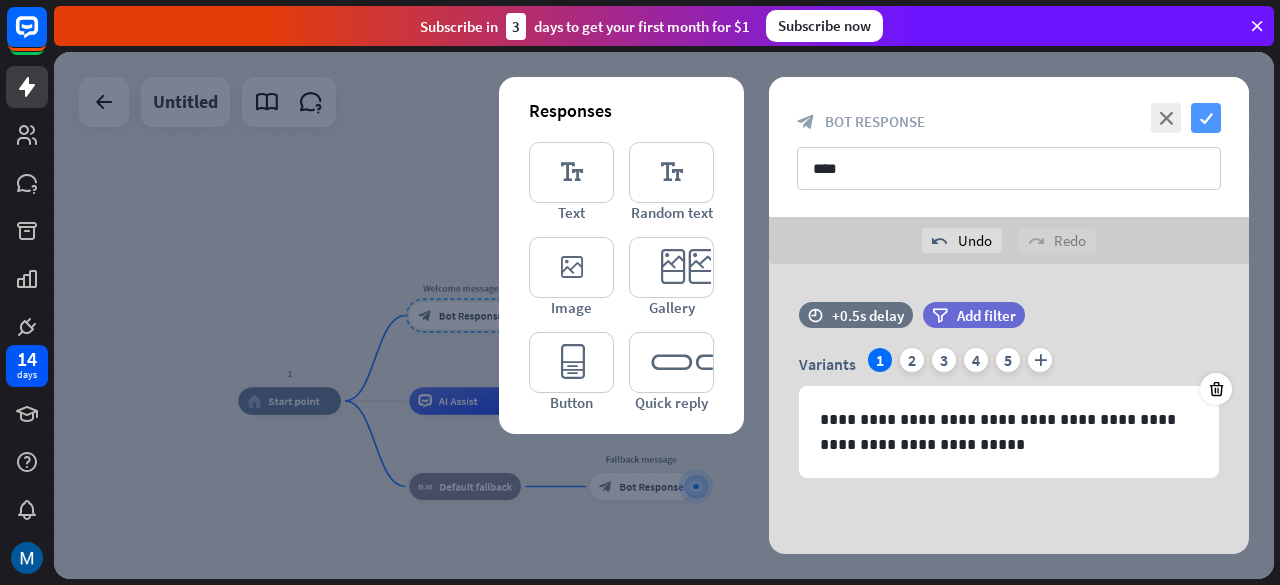 click on "check" at bounding box center [1206, 118] 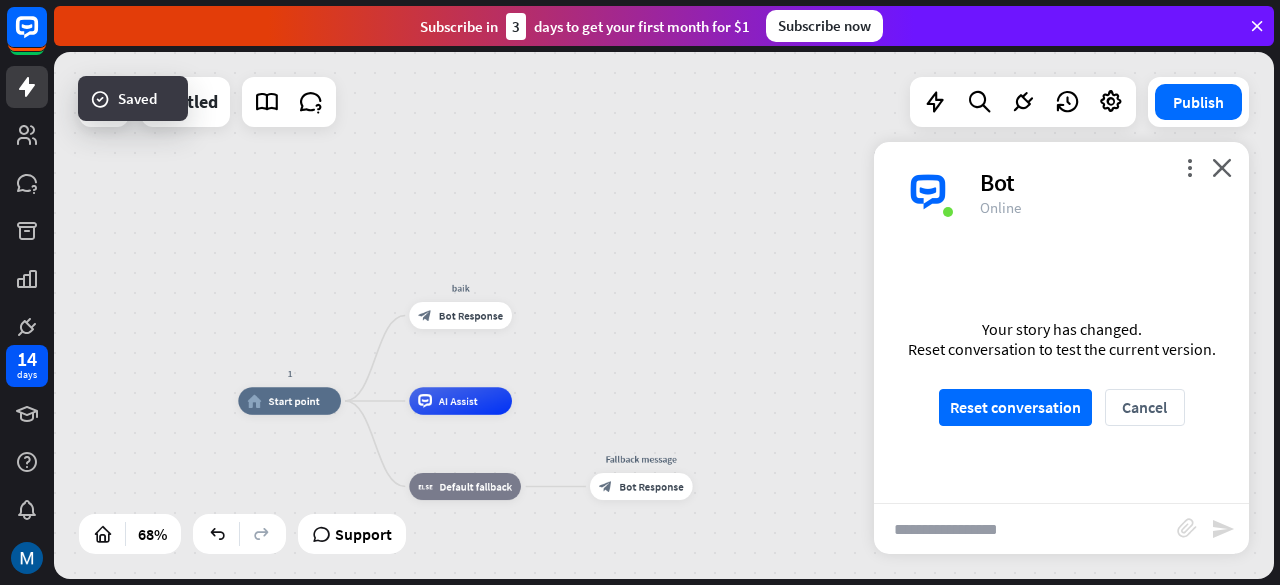 click at bounding box center [1025, 529] 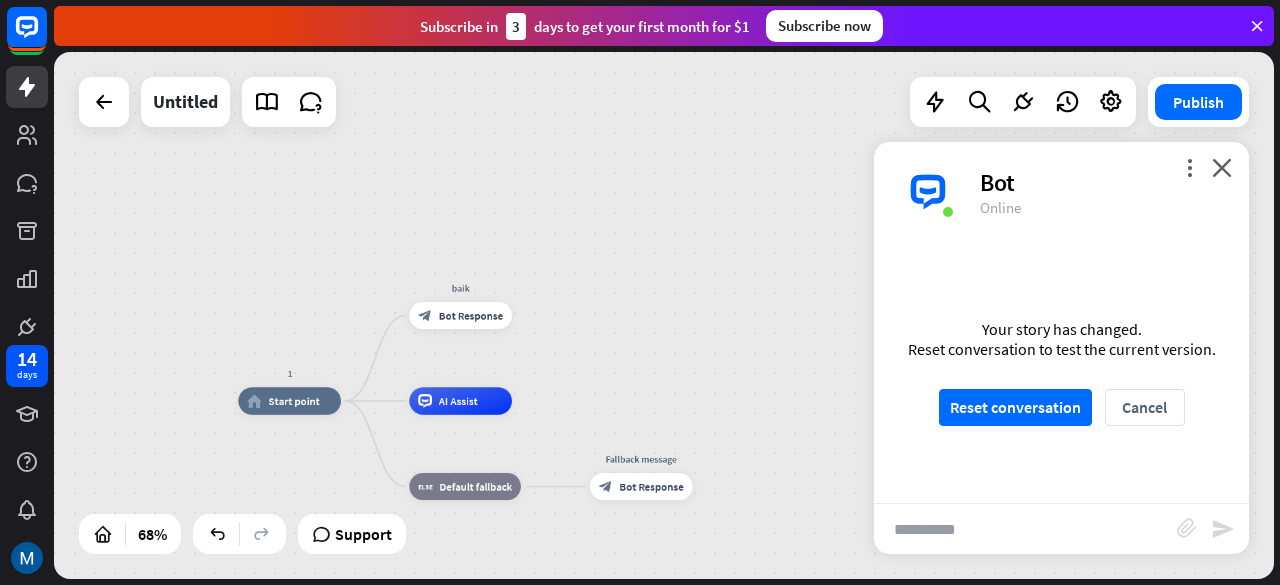 type on "*********" 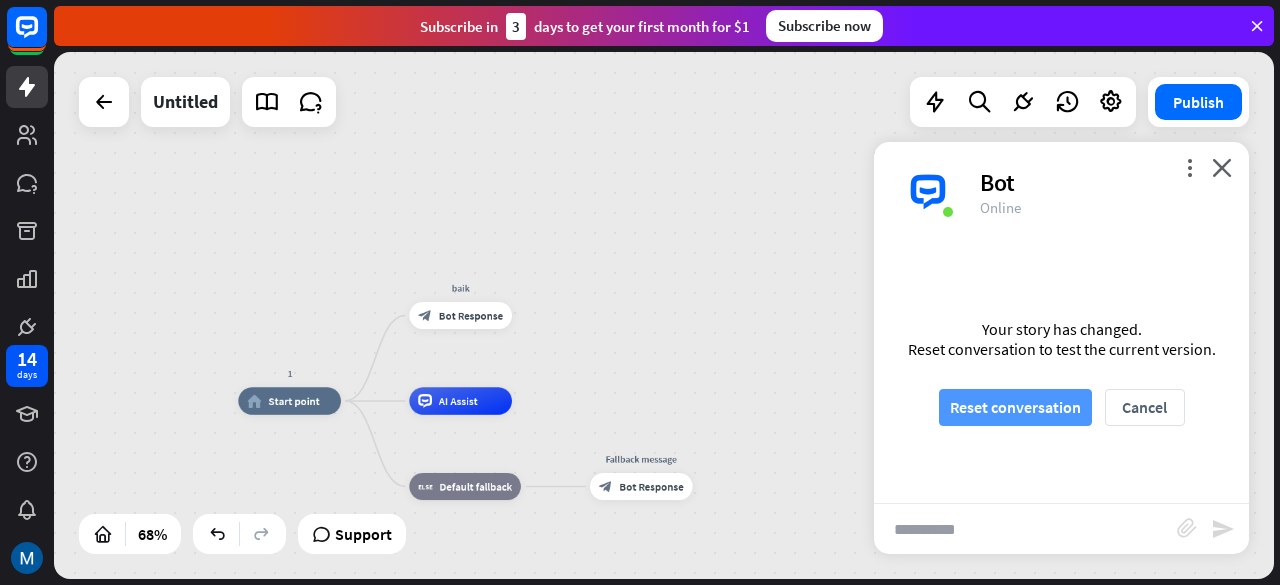 click on "Reset conversation" at bounding box center [1015, 407] 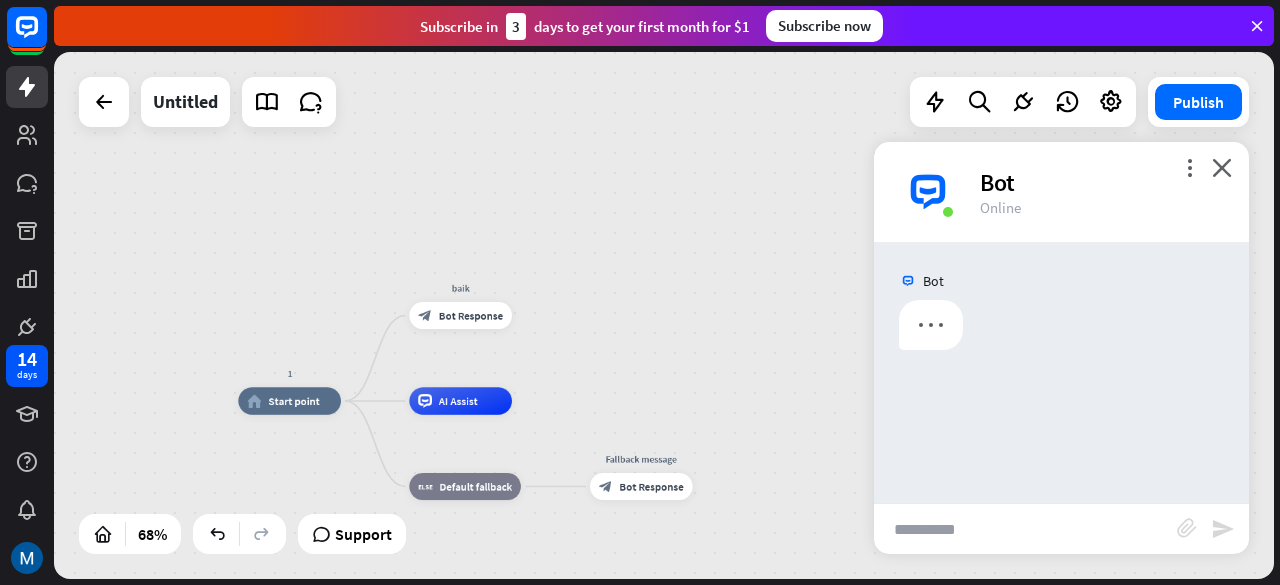 scroll, scrollTop: 0, scrollLeft: 0, axis: both 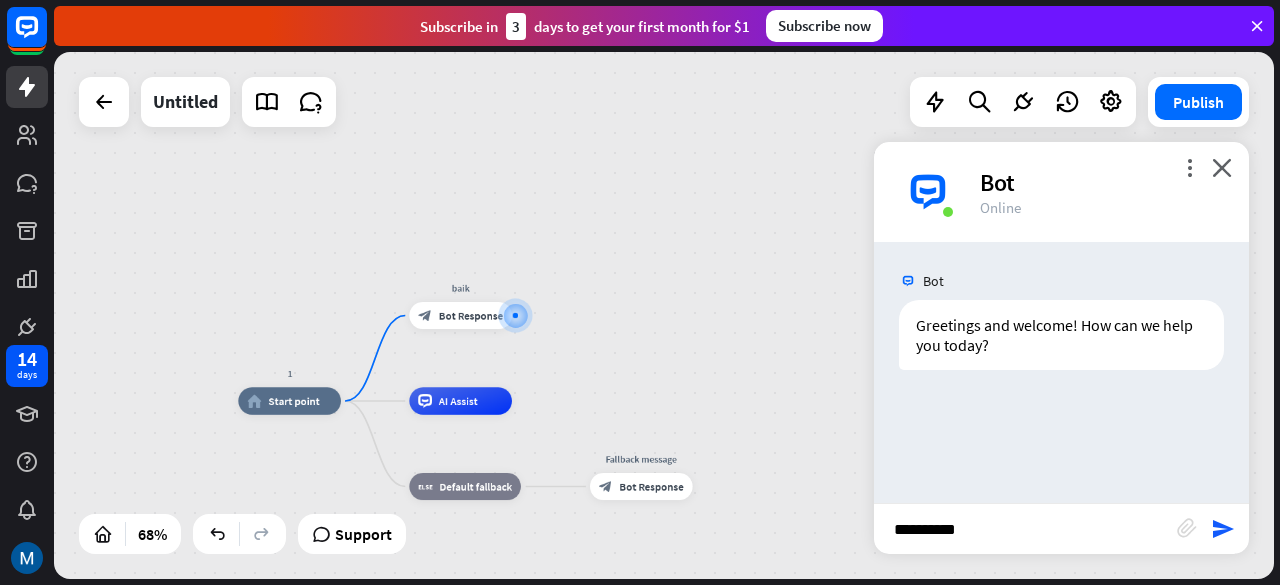 click on "*********" at bounding box center (1025, 529) 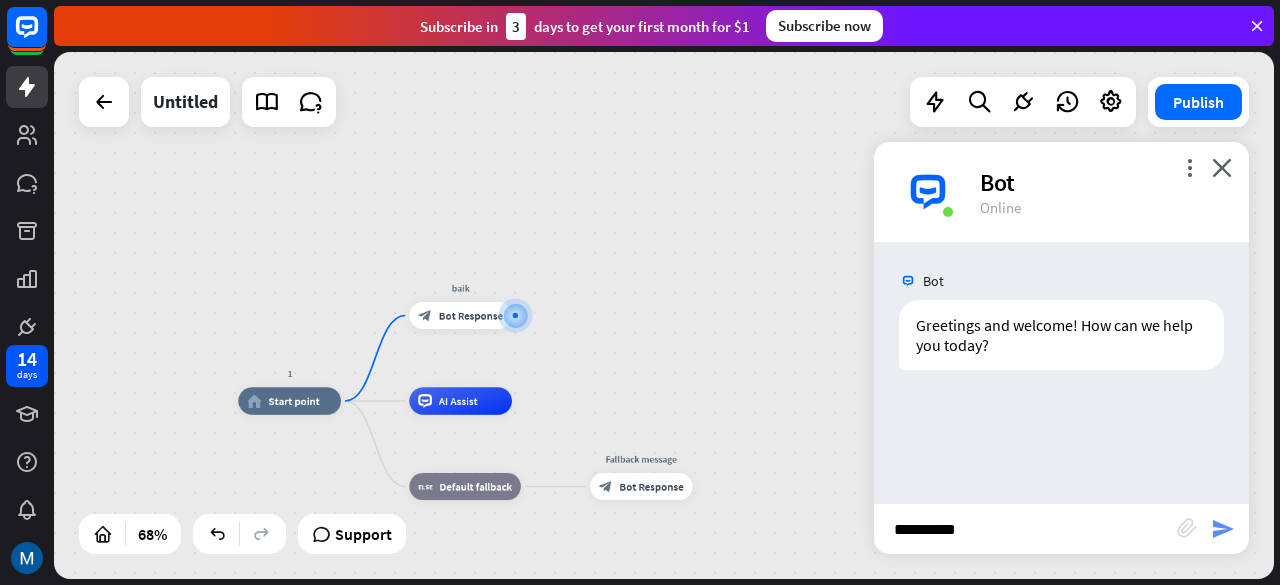click on "send" at bounding box center (1223, 529) 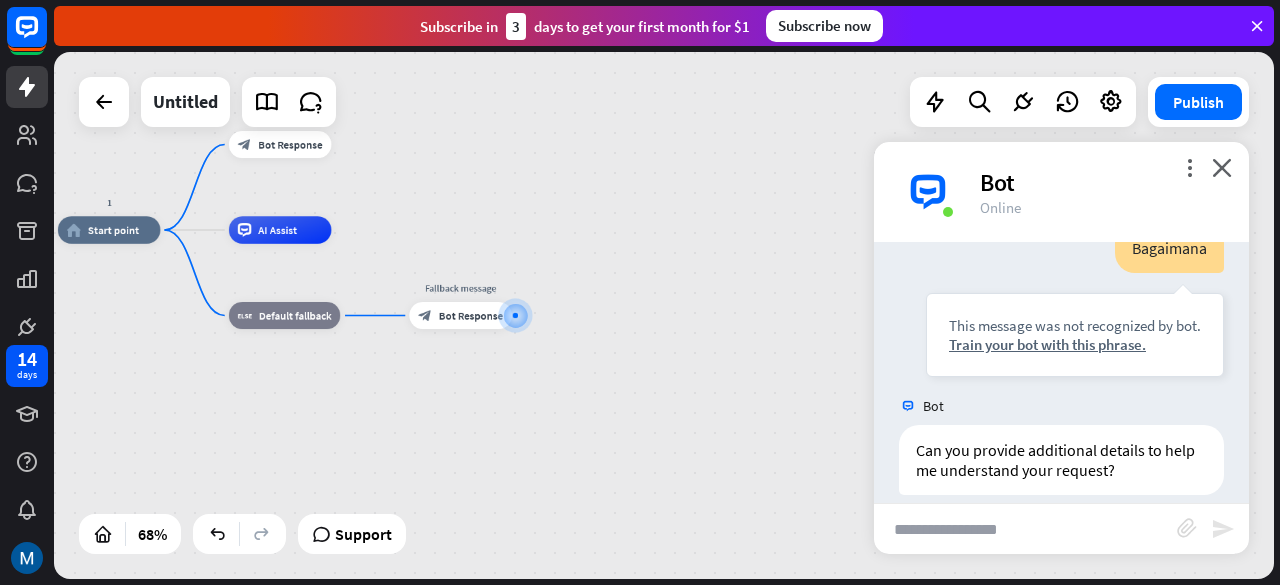 scroll, scrollTop: 215, scrollLeft: 0, axis: vertical 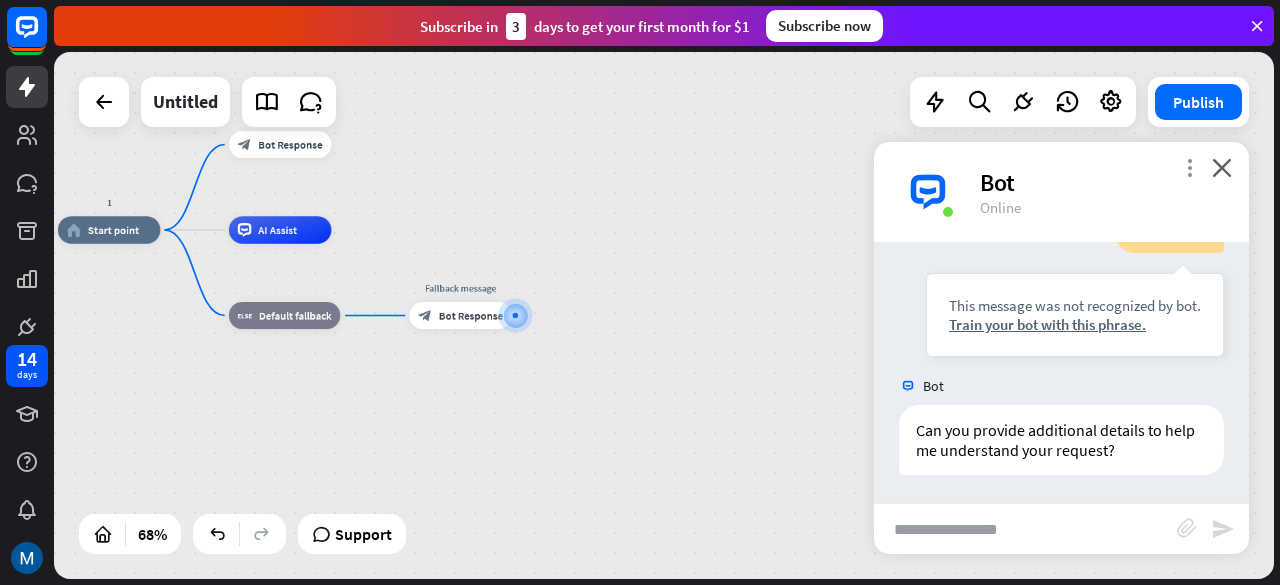 click on "more_vert" at bounding box center (1189, 167) 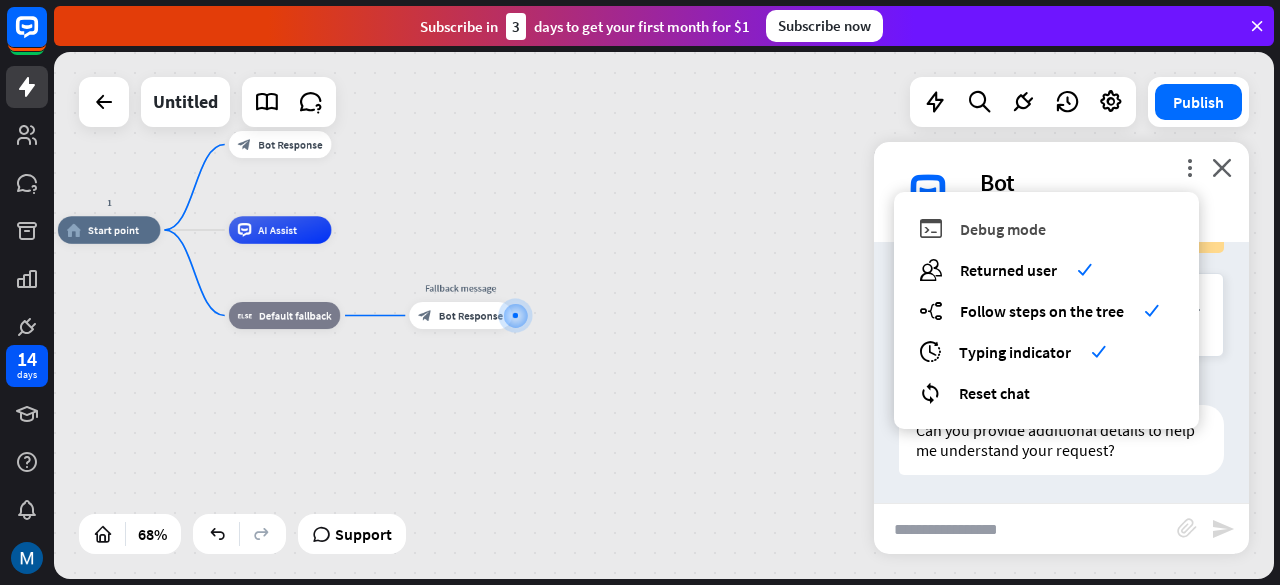 click on "Debug mode" at bounding box center (1003, 229) 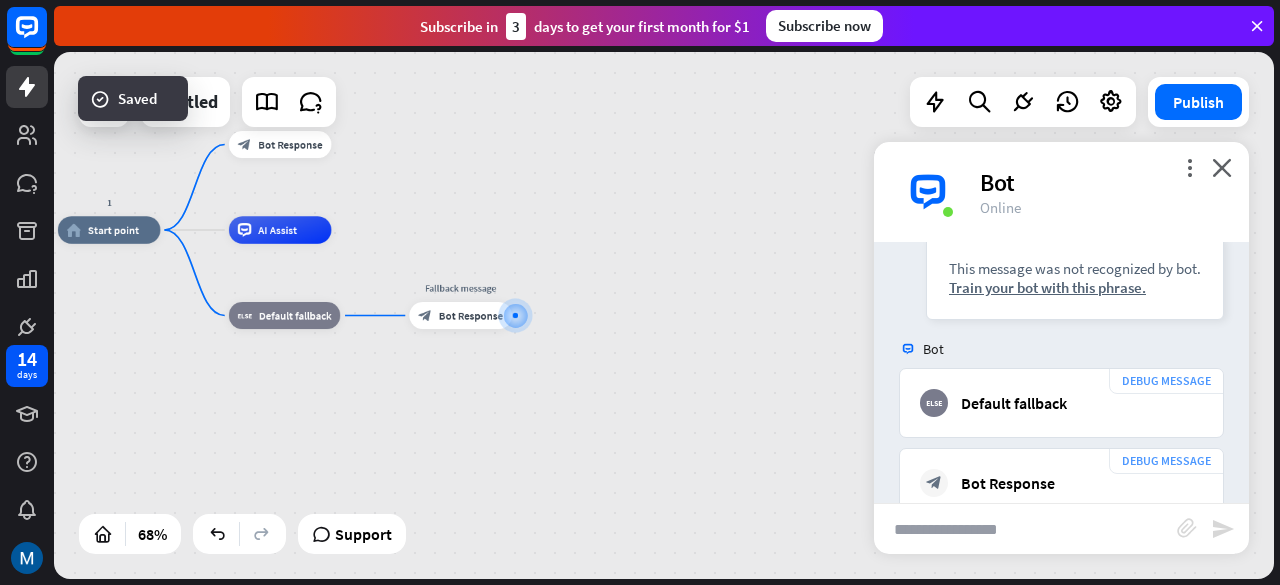 scroll, scrollTop: 650, scrollLeft: 0, axis: vertical 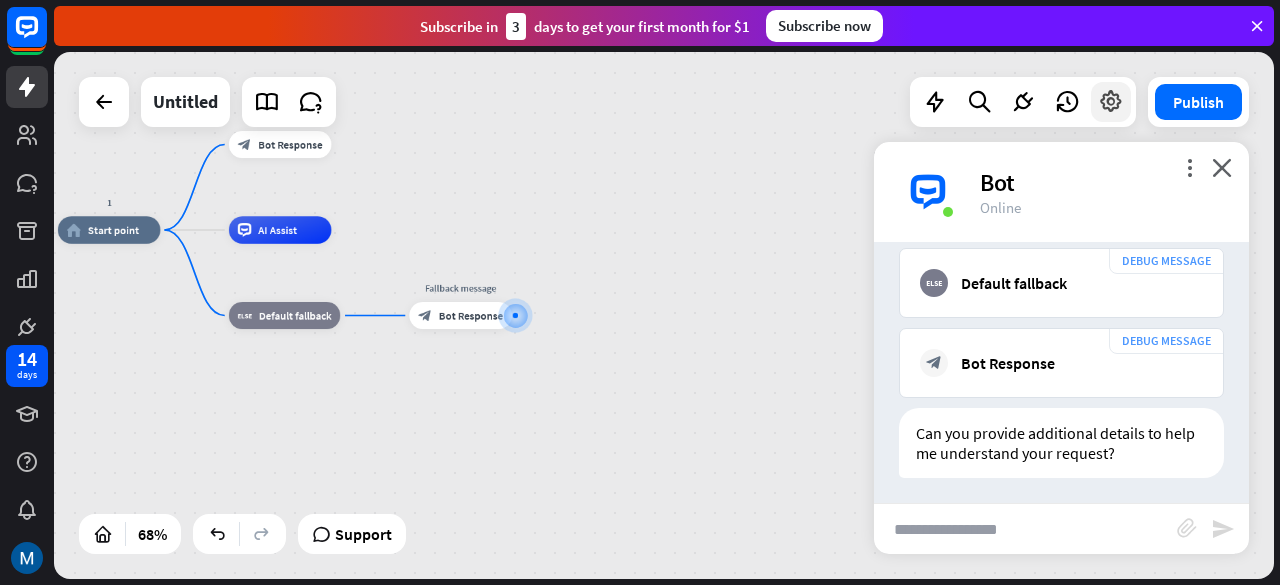 click at bounding box center [1111, 102] 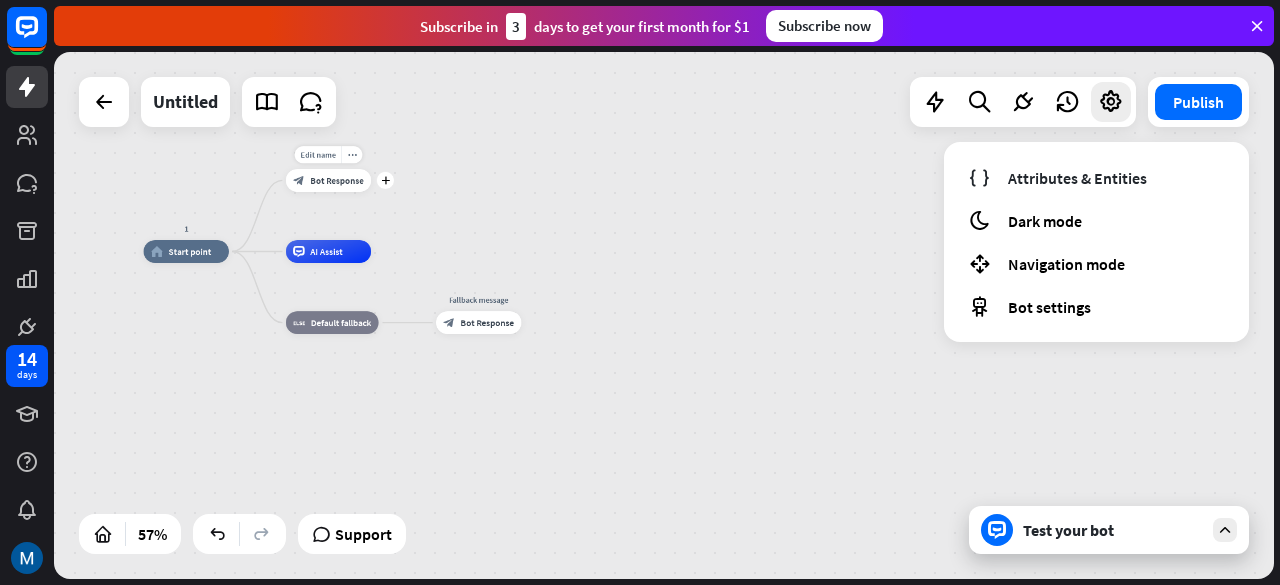 click on "Bot Response" at bounding box center [336, 180] 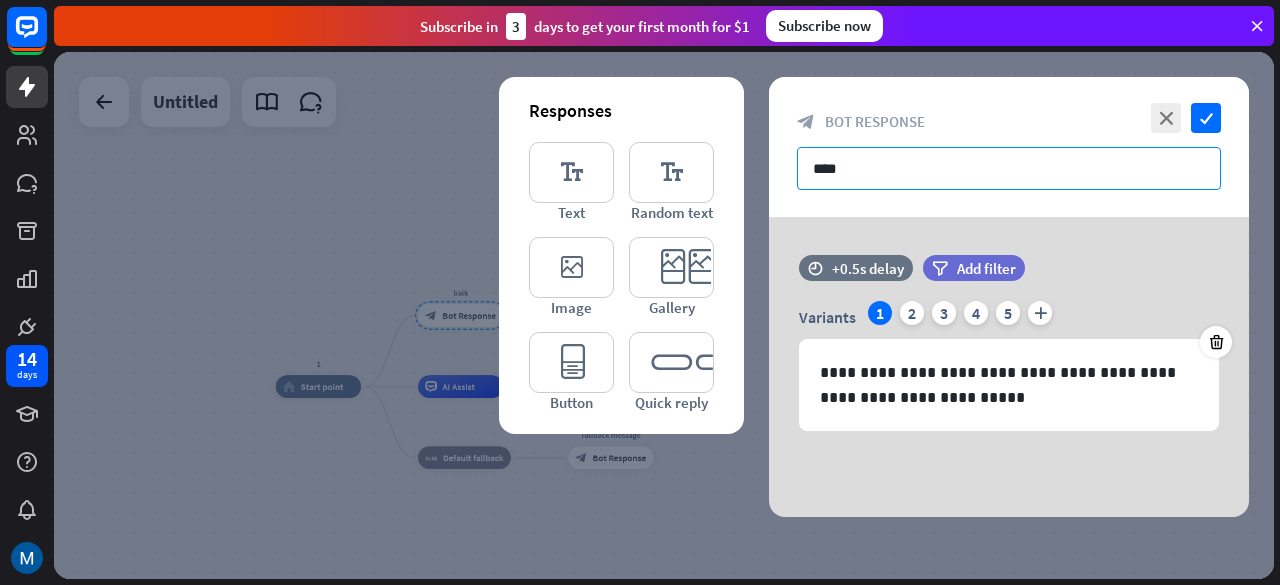 click on "****" at bounding box center (1009, 168) 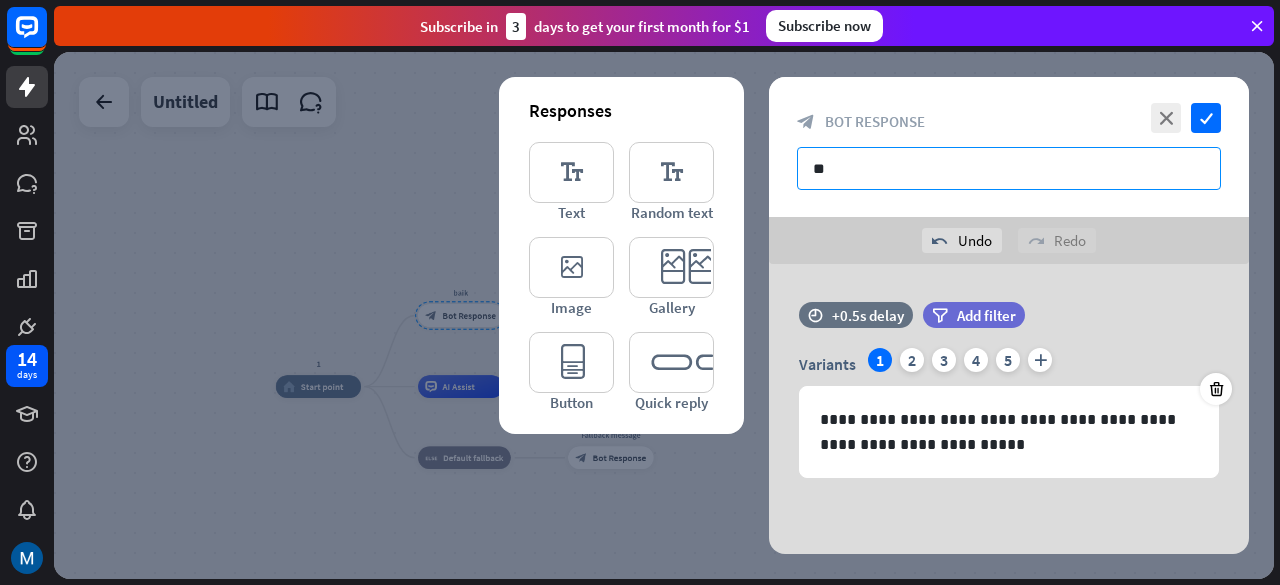type on "*" 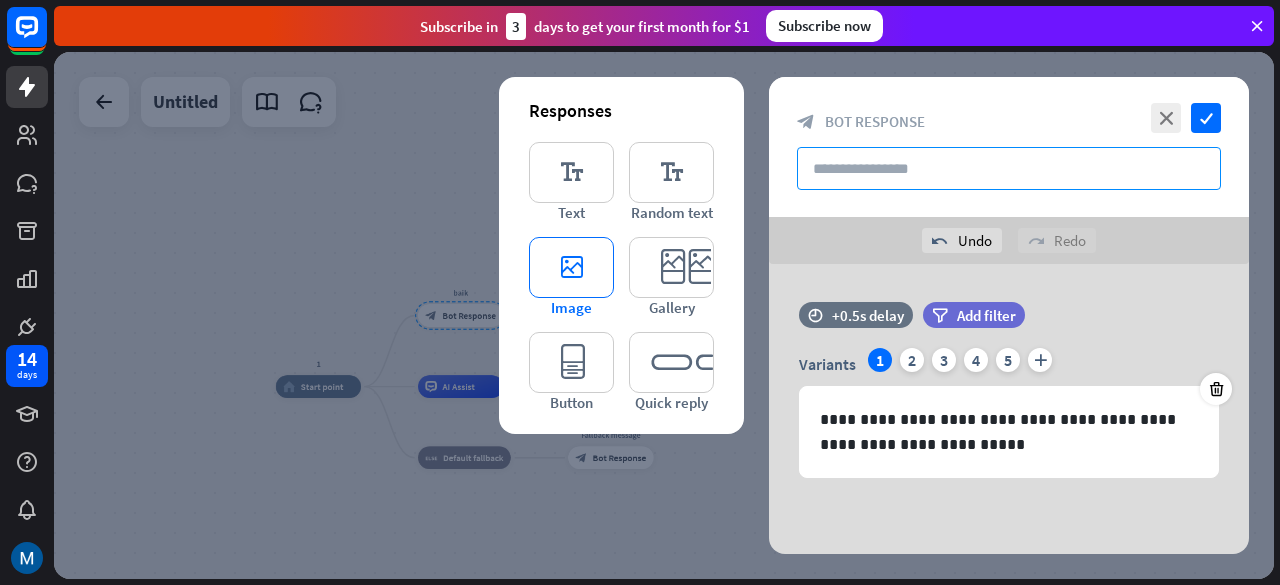 type 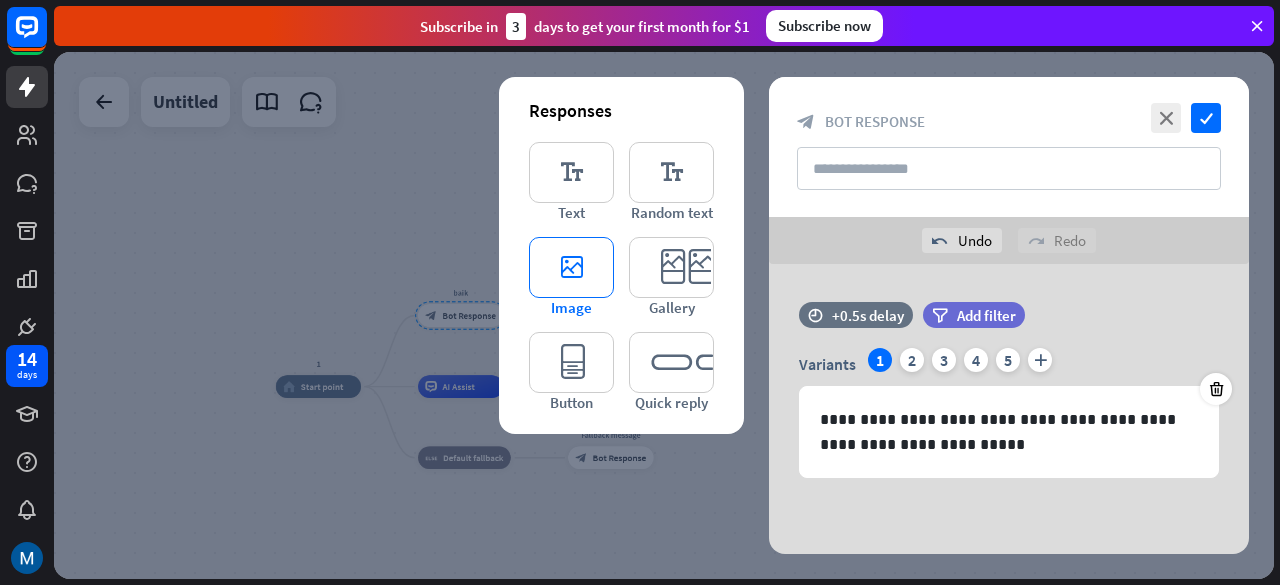 click on "editor_image" at bounding box center [571, 267] 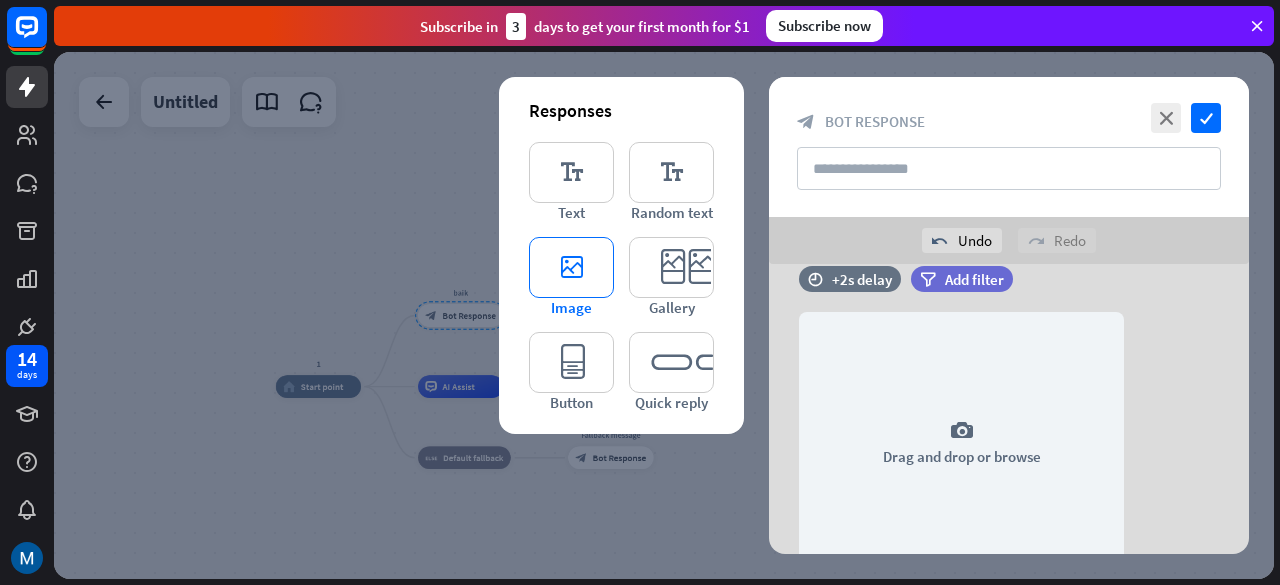 scroll, scrollTop: 233, scrollLeft: 0, axis: vertical 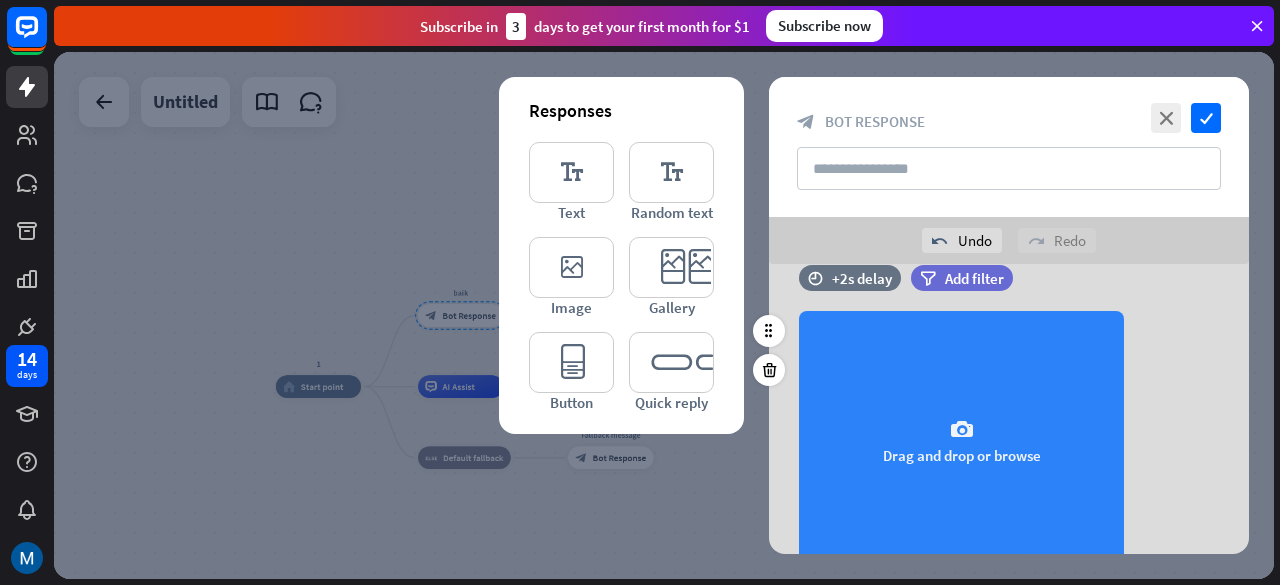 click on "camera" at bounding box center (962, 430) 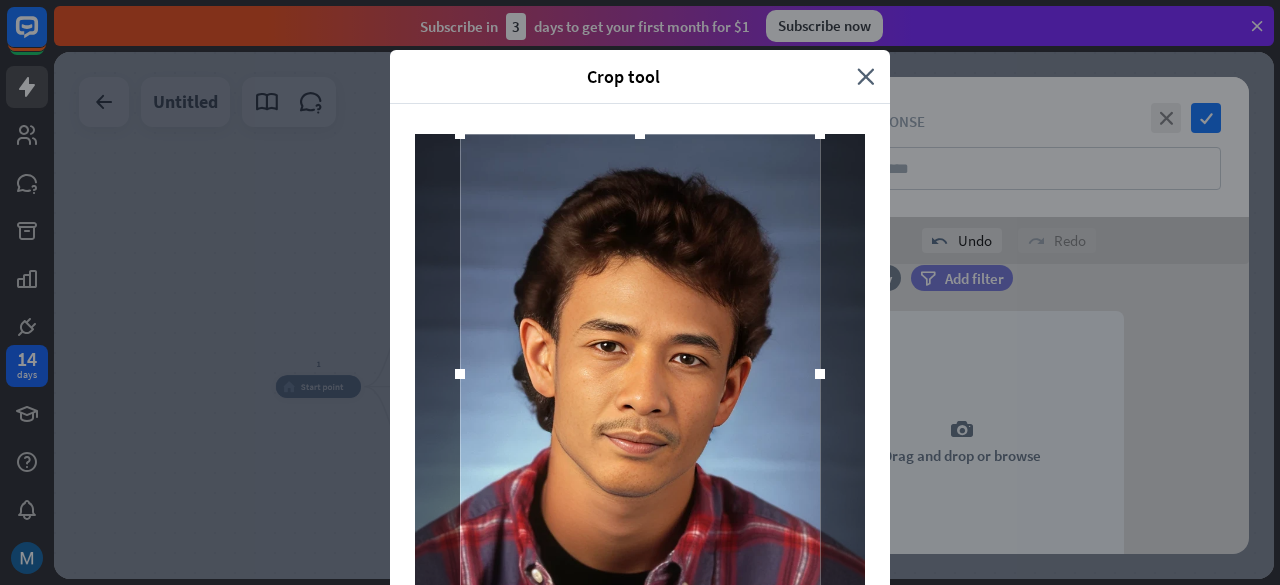drag, startPoint x: 679, startPoint y: 370, endPoint x: 678, endPoint y: 307, distance: 63.007935 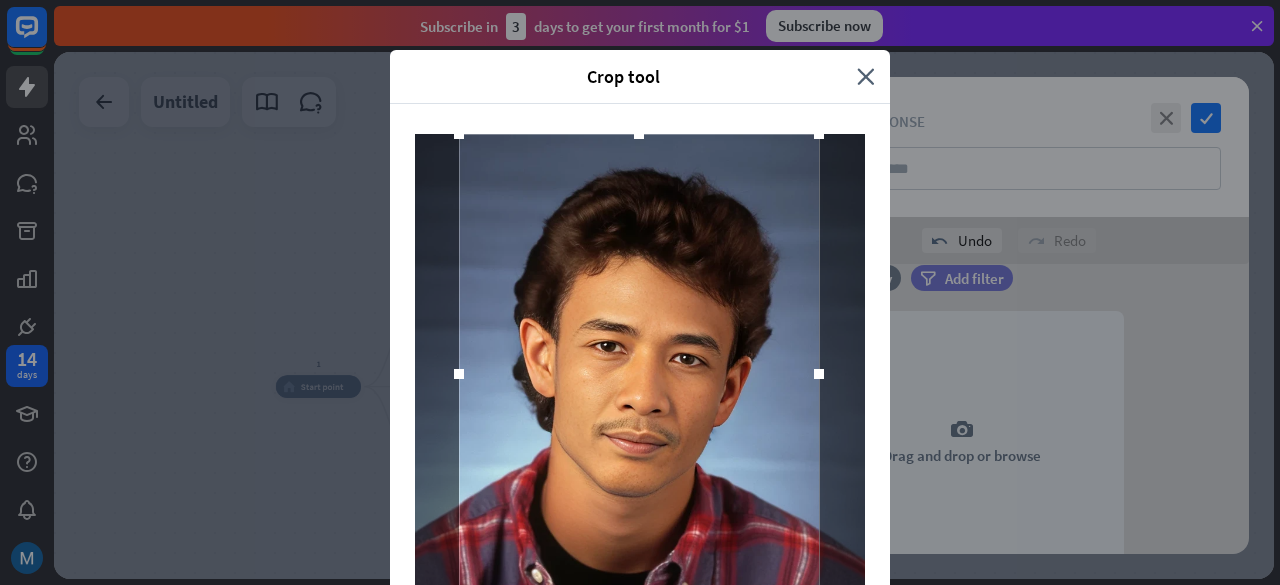 drag, startPoint x: 726, startPoint y: 58, endPoint x: 692, endPoint y: -47, distance: 110.36757 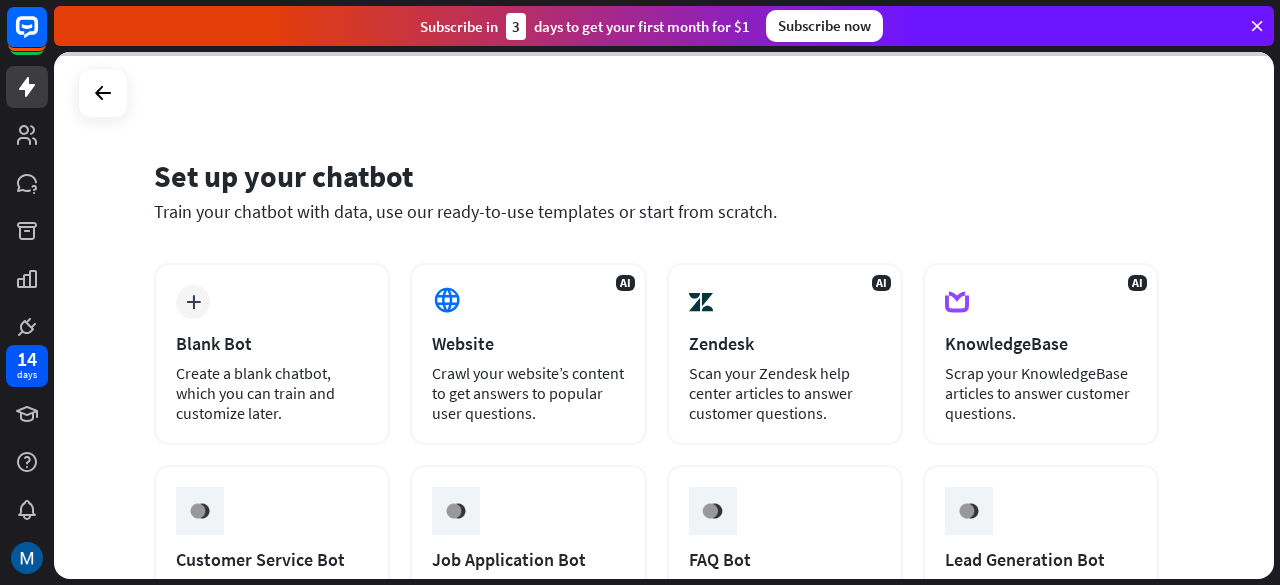 scroll, scrollTop: 0, scrollLeft: 0, axis: both 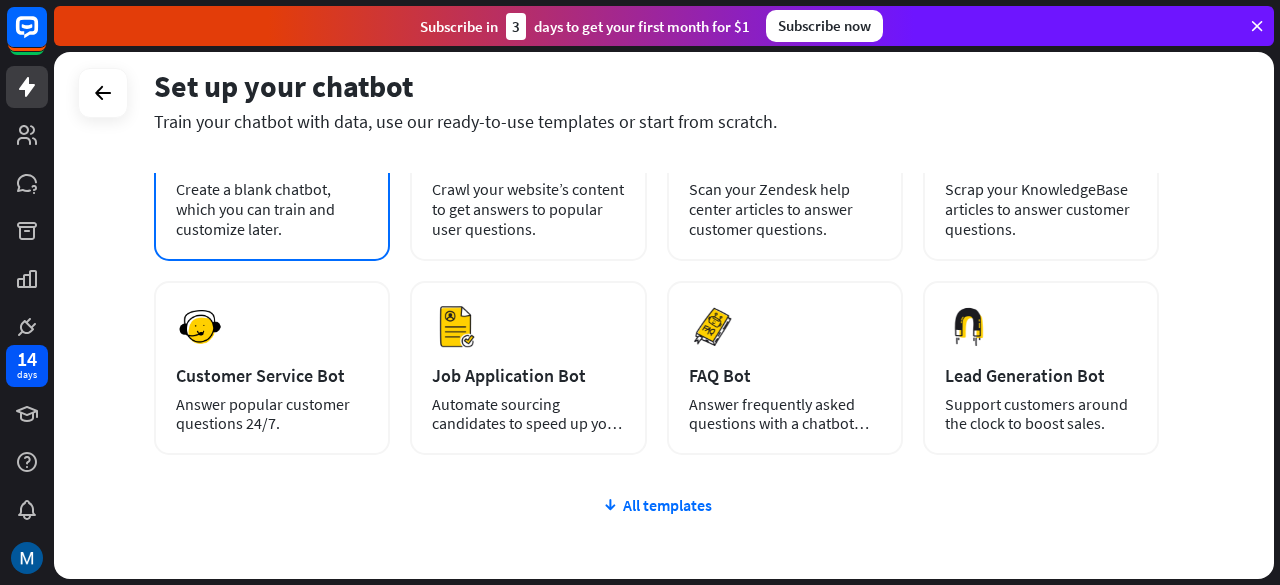 click on "Preview
Customer Service Bot
Answer popular customer questions 24/7." at bounding box center [272, 368] 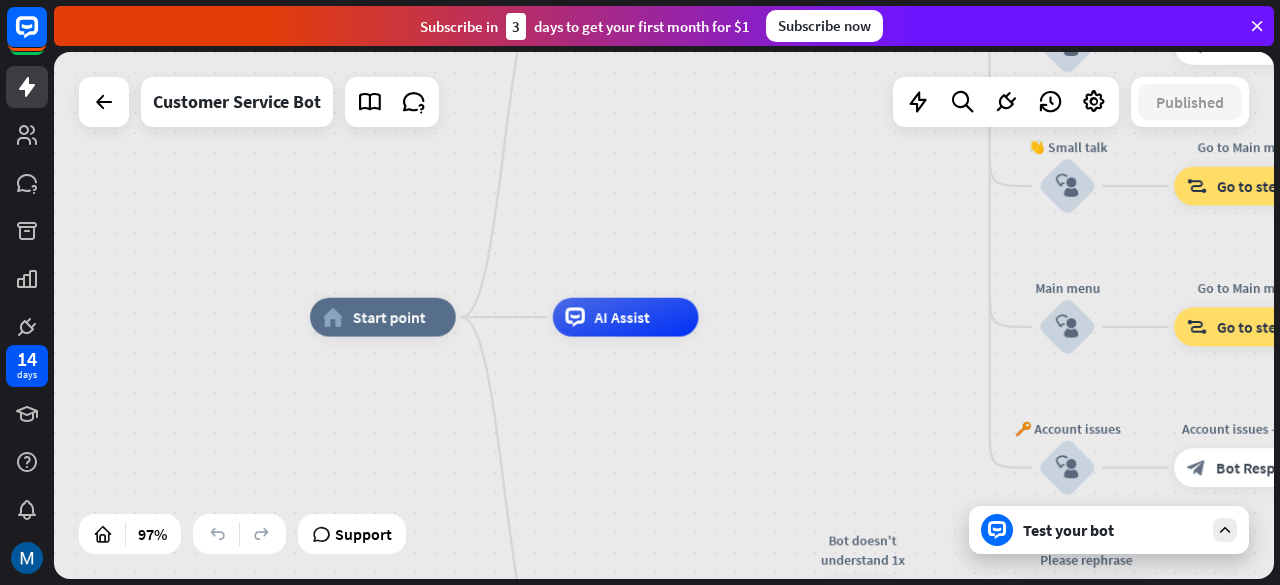 click on "Test your bot" at bounding box center (1113, 530) 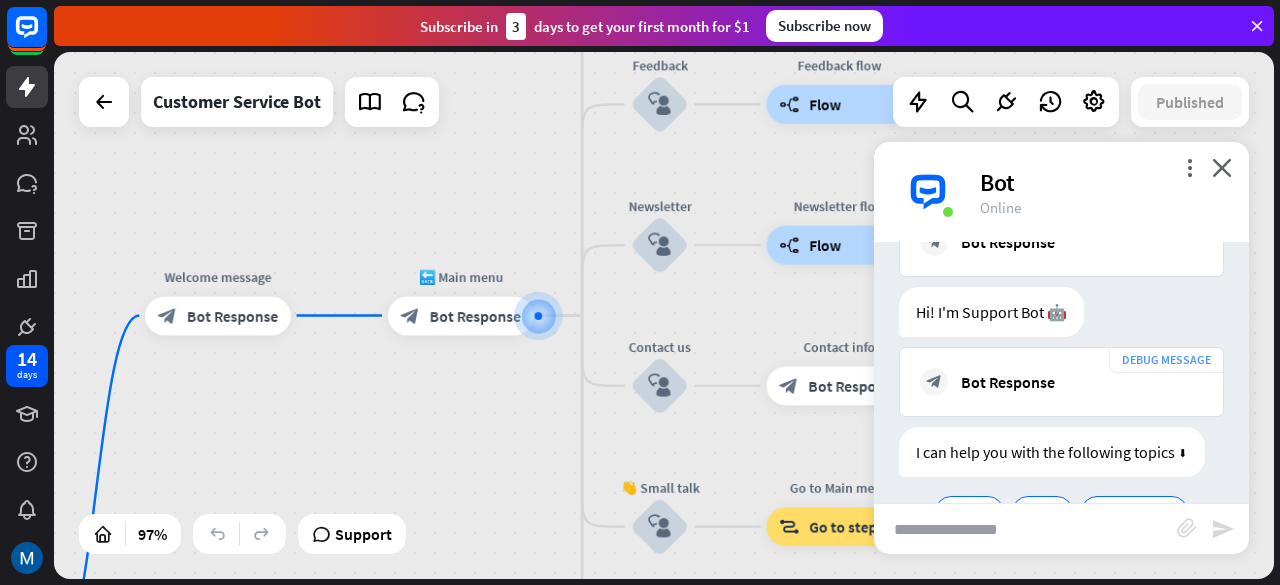 scroll, scrollTop: 426, scrollLeft: 0, axis: vertical 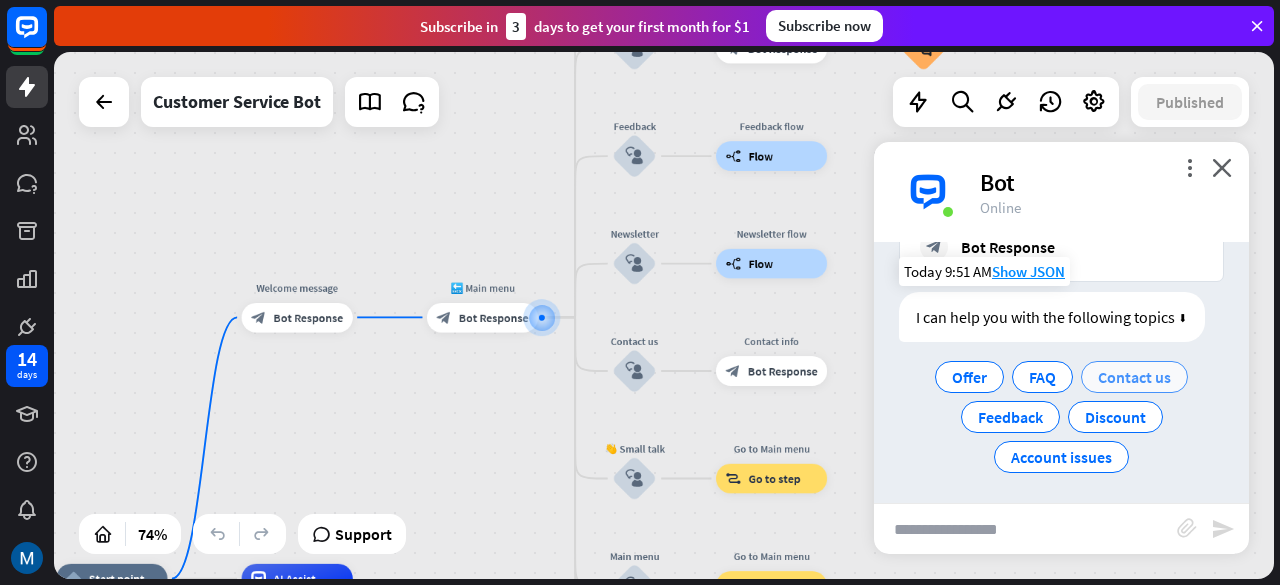 click on "Contact us" at bounding box center (1134, 377) 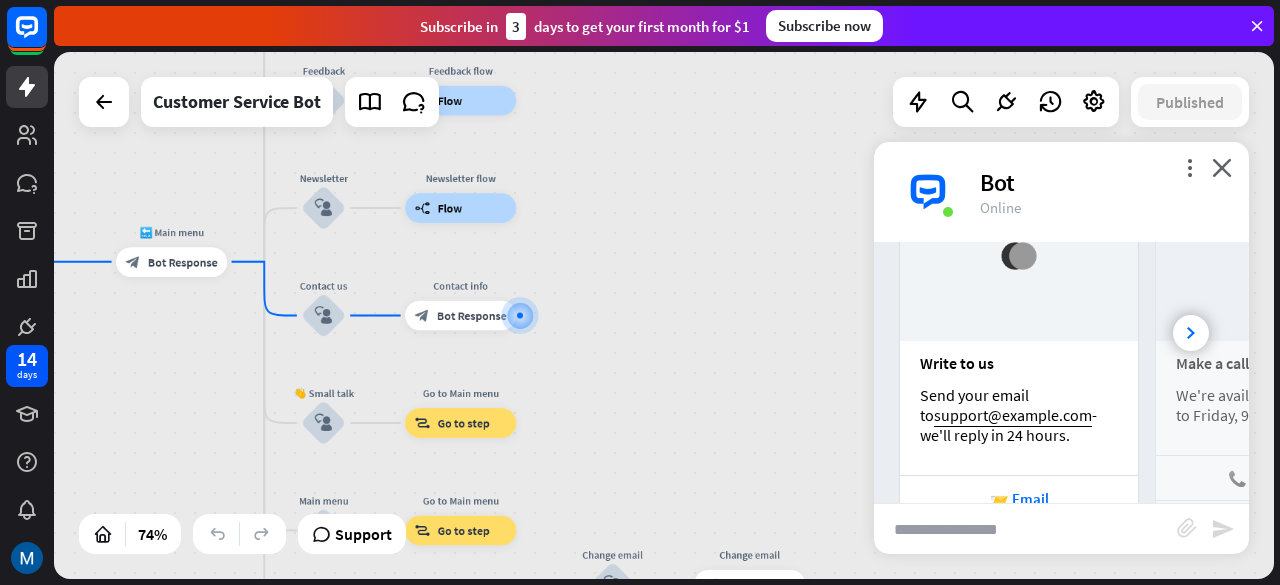 scroll, scrollTop: 1126, scrollLeft: 0, axis: vertical 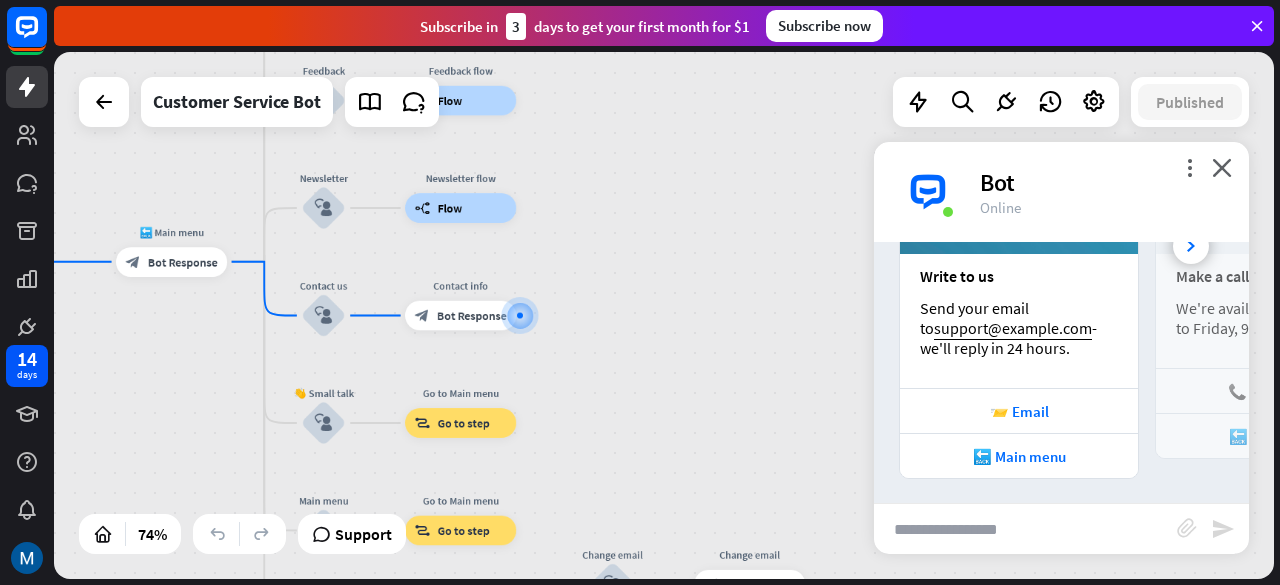 click at bounding box center (1025, 529) 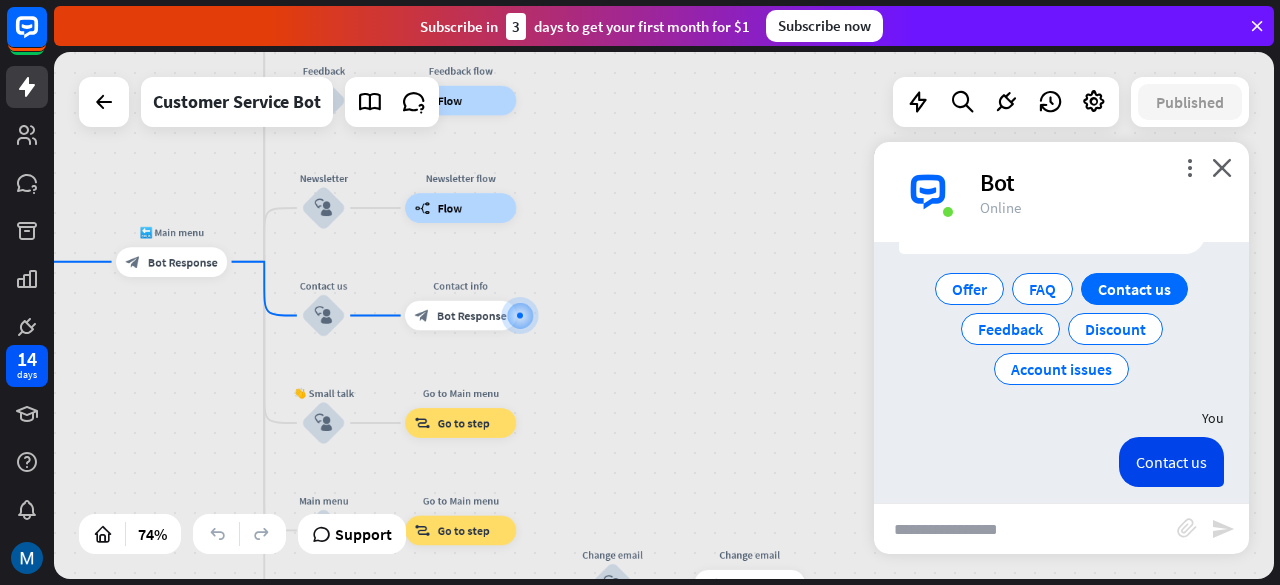 scroll, scrollTop: 510, scrollLeft: 0, axis: vertical 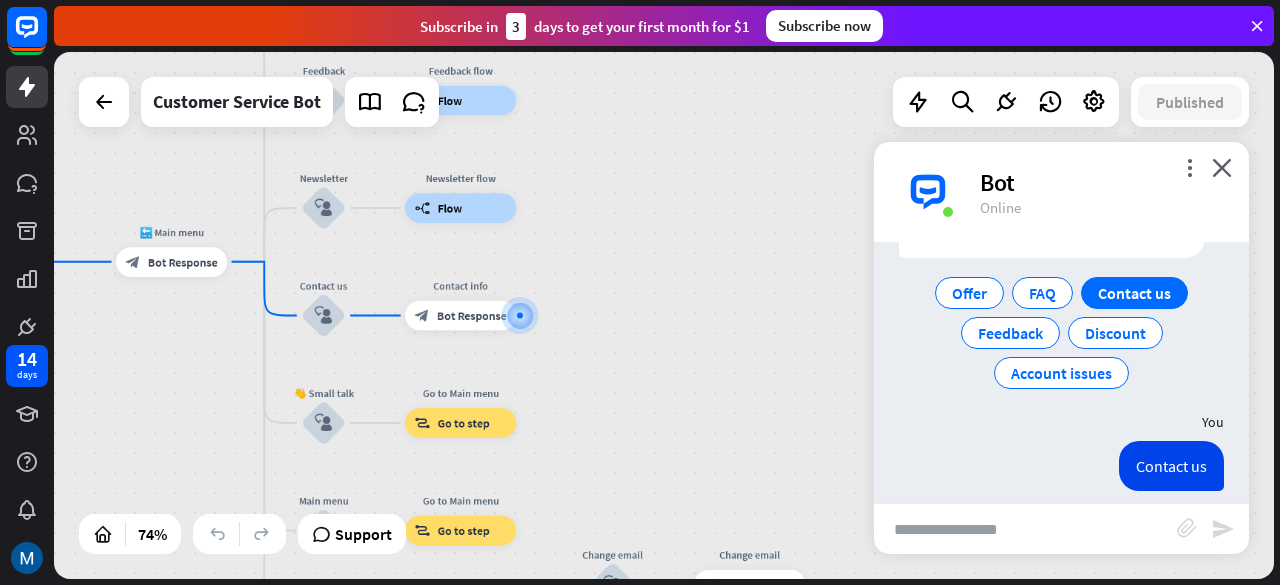 click at bounding box center (1025, 529) 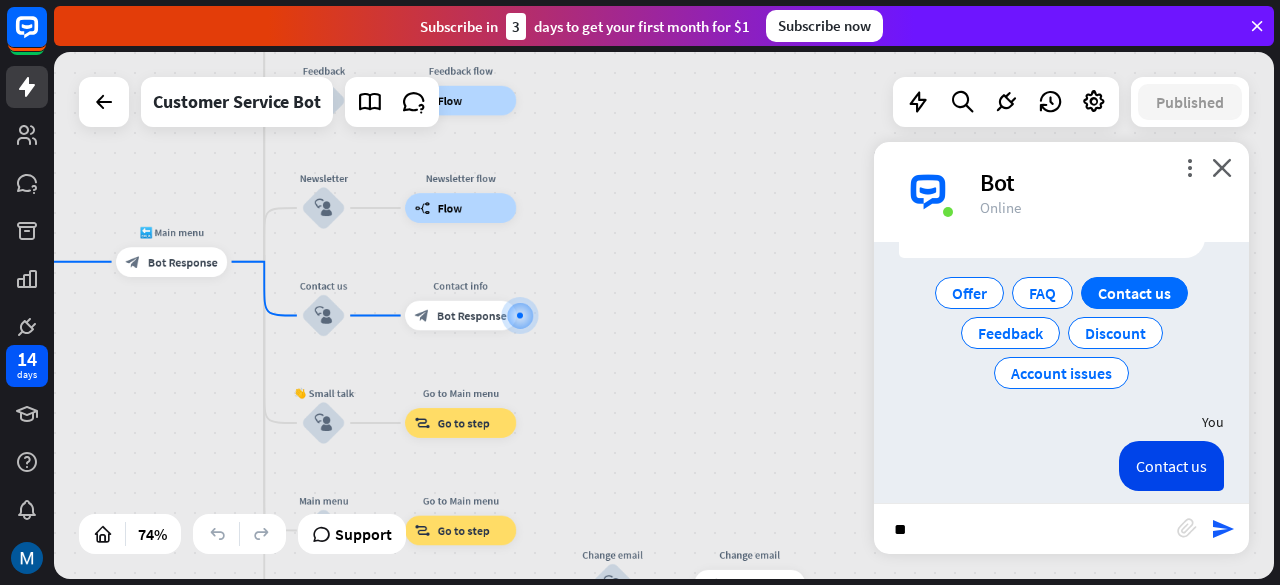 type on "***" 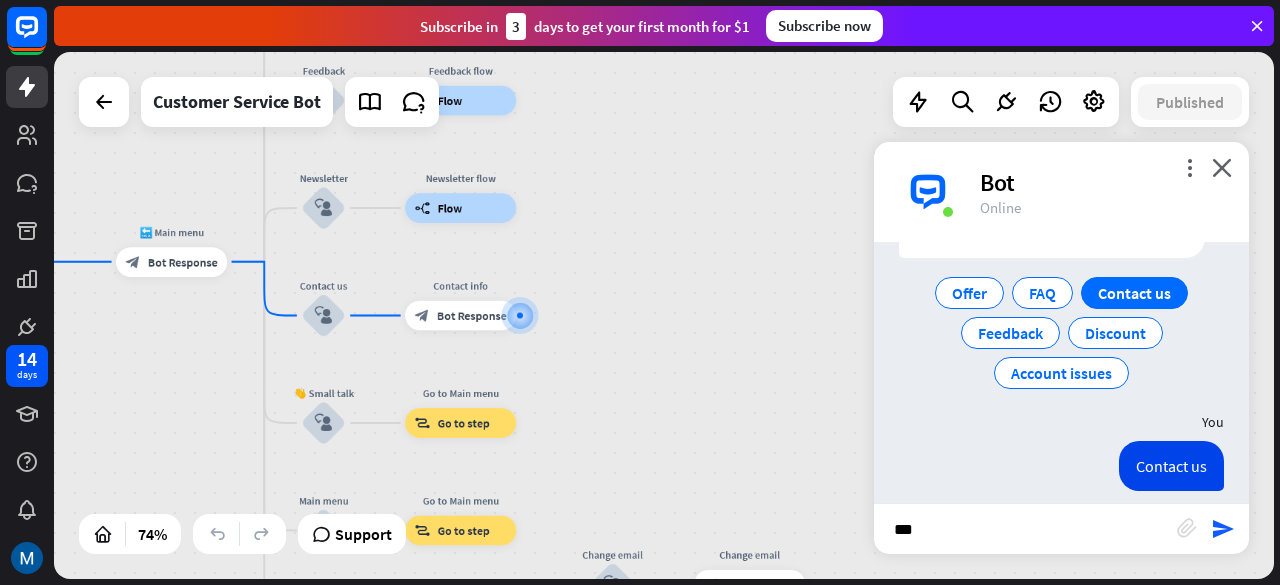 type 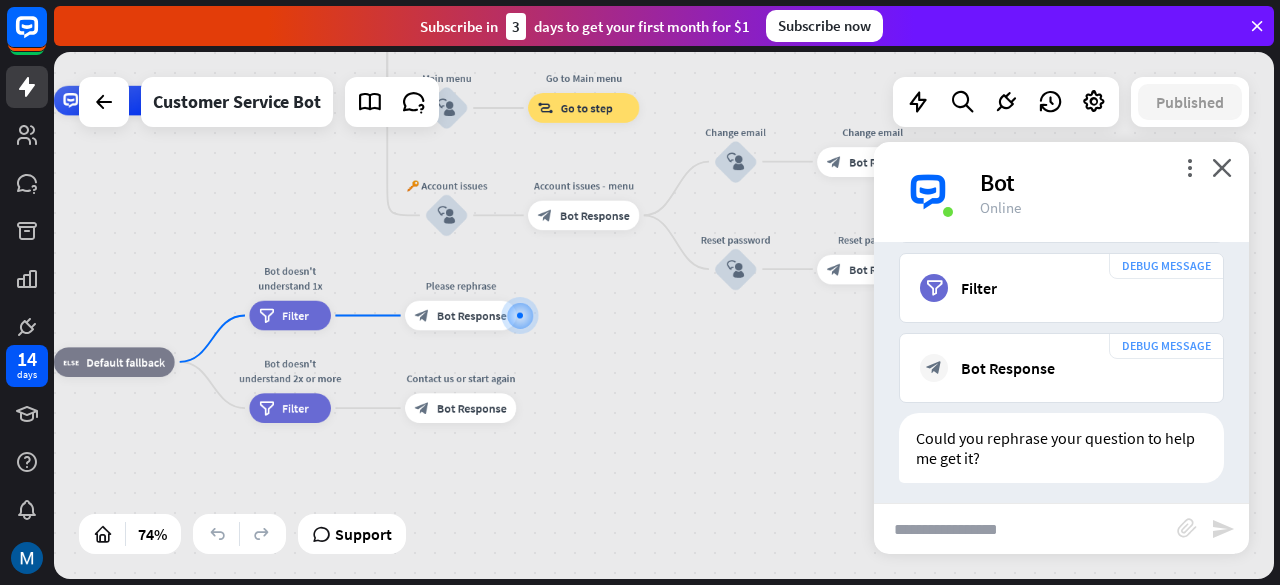 scroll, scrollTop: 1684, scrollLeft: 0, axis: vertical 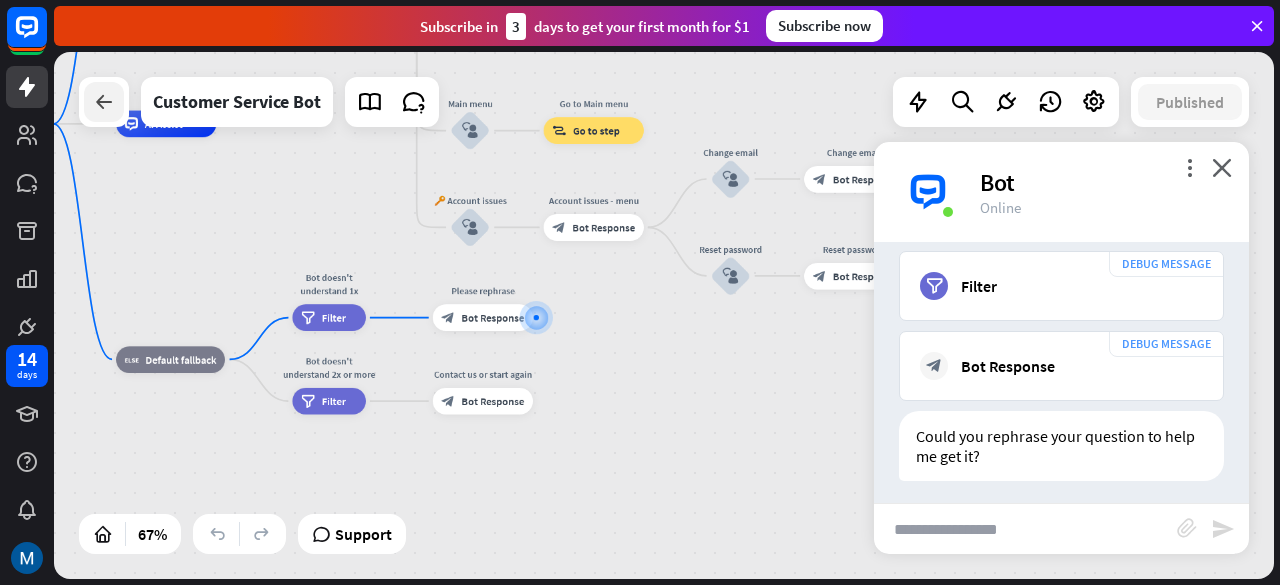 click at bounding box center (104, 102) 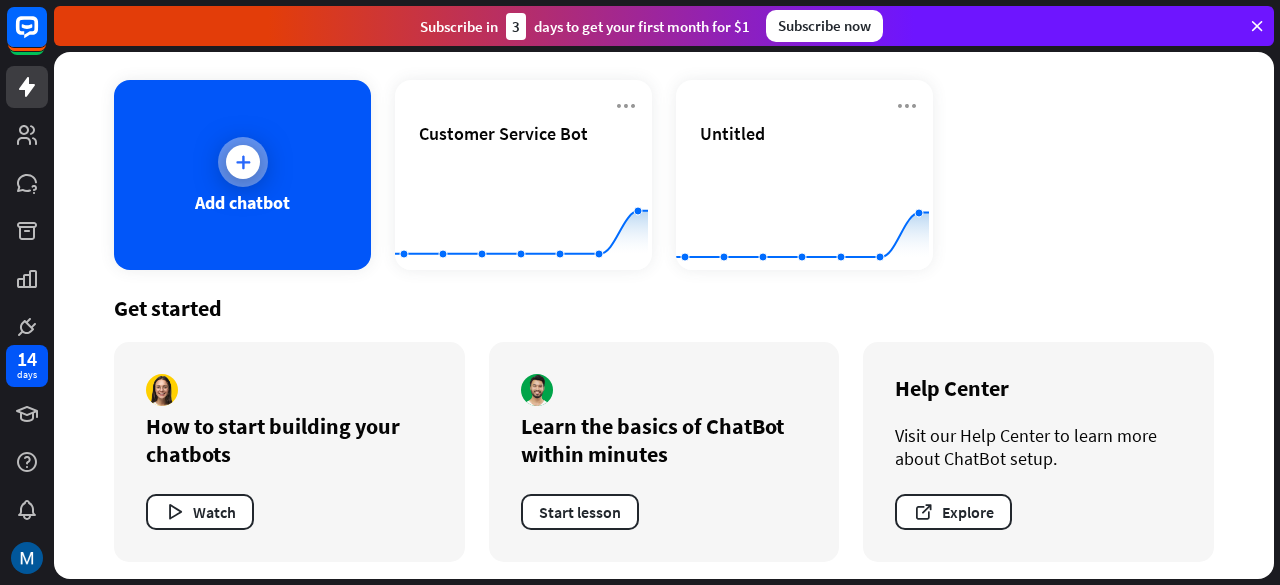 scroll, scrollTop: 92, scrollLeft: 0, axis: vertical 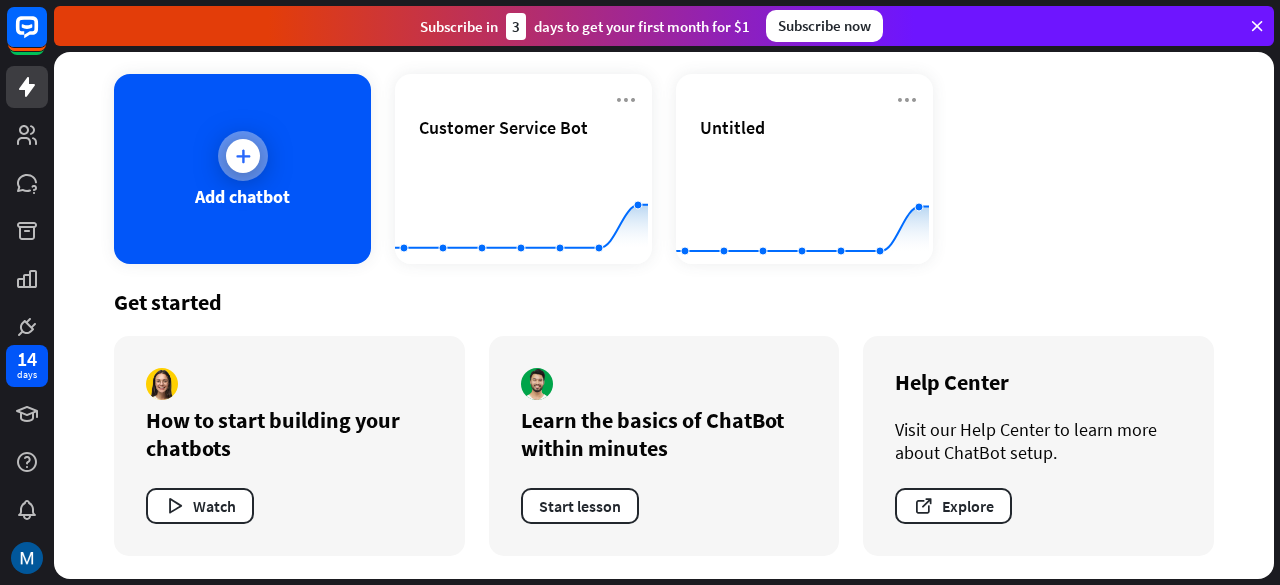 click on "Add chatbot" at bounding box center [242, 169] 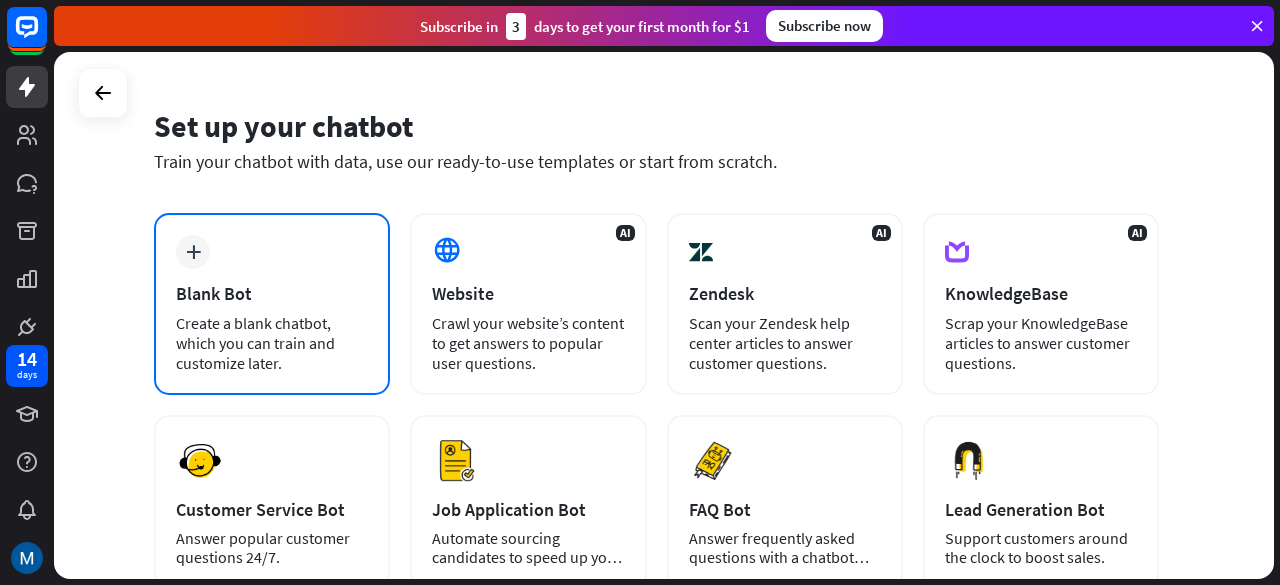 scroll, scrollTop: 49, scrollLeft: 0, axis: vertical 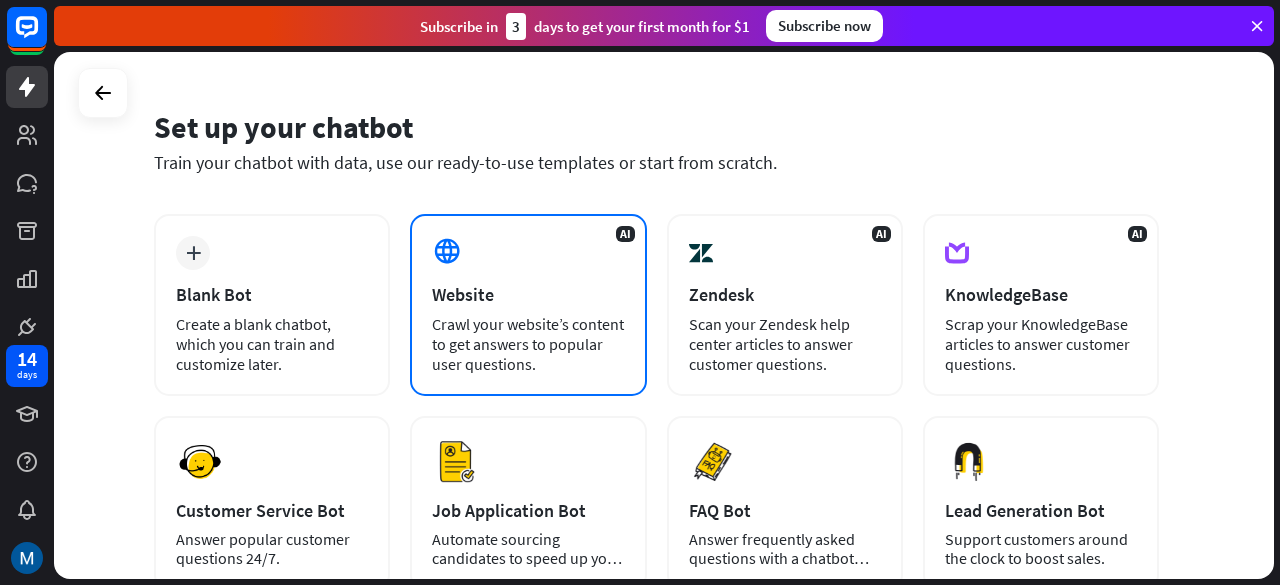 click on "Crawl your website’s content to get answers to
popular user questions." at bounding box center (528, 344) 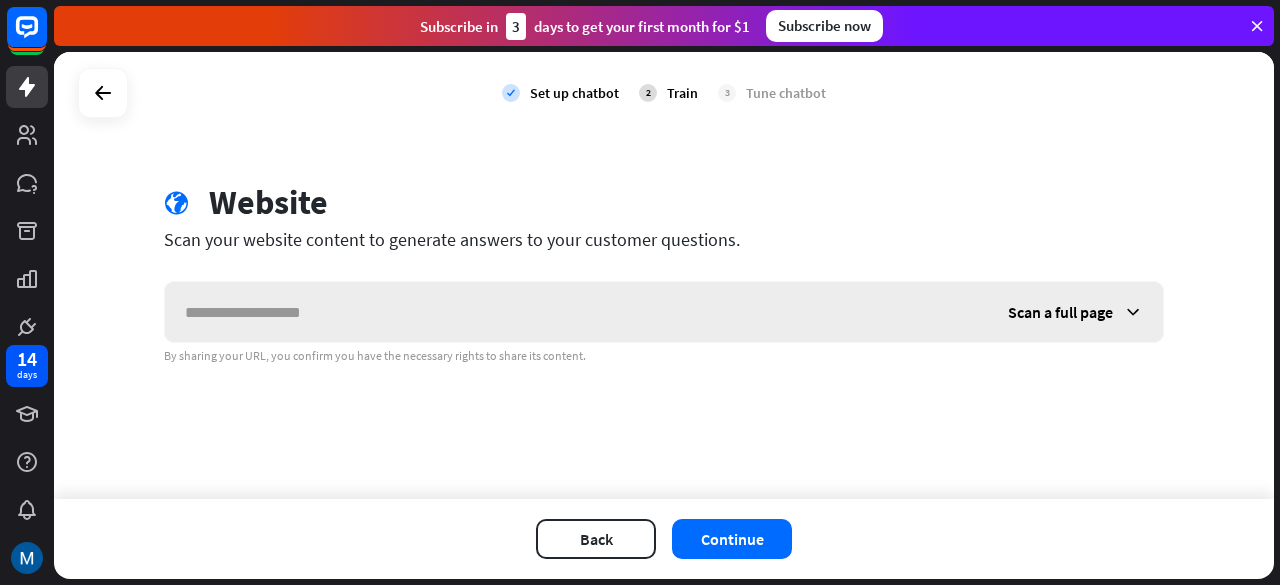 click at bounding box center (576, 312) 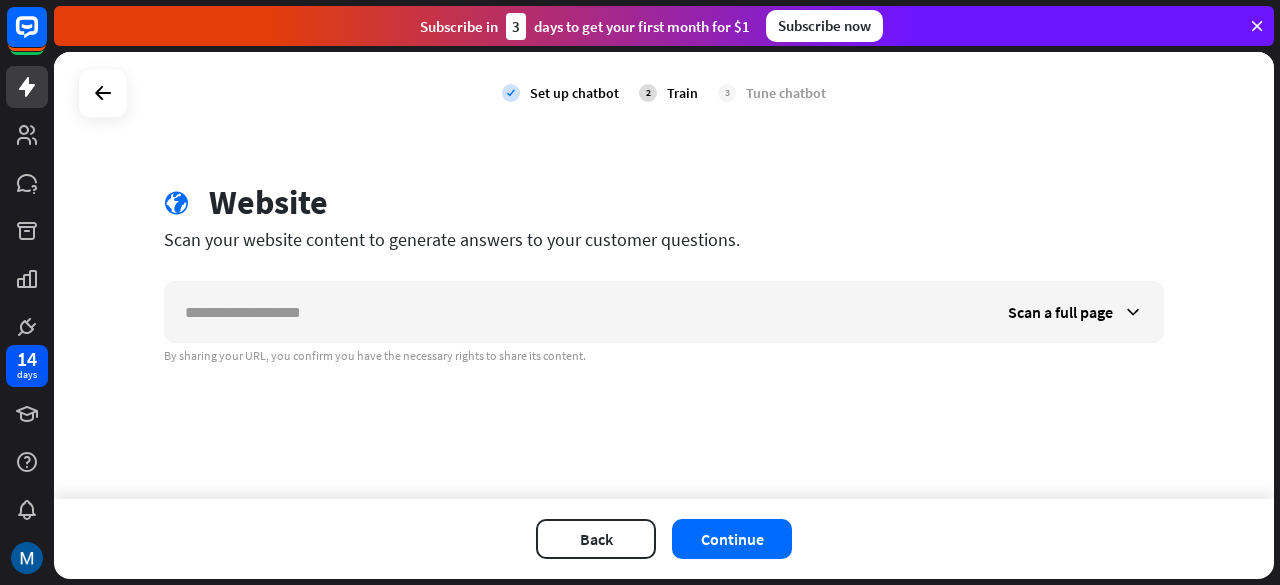 click at bounding box center [103, 93] 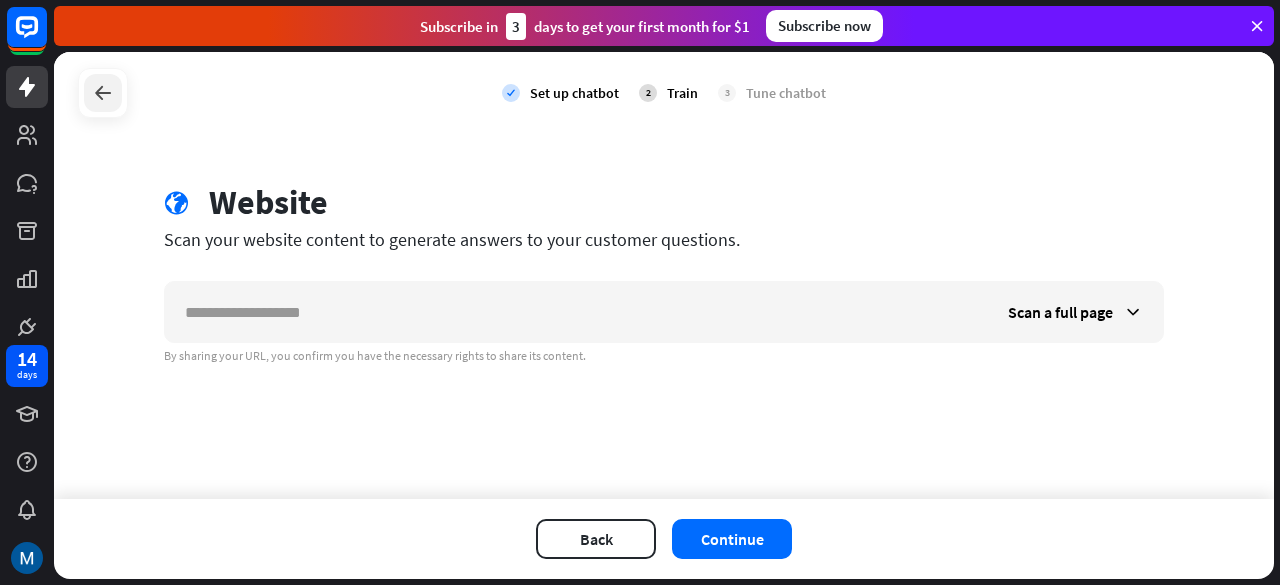 click at bounding box center (103, 93) 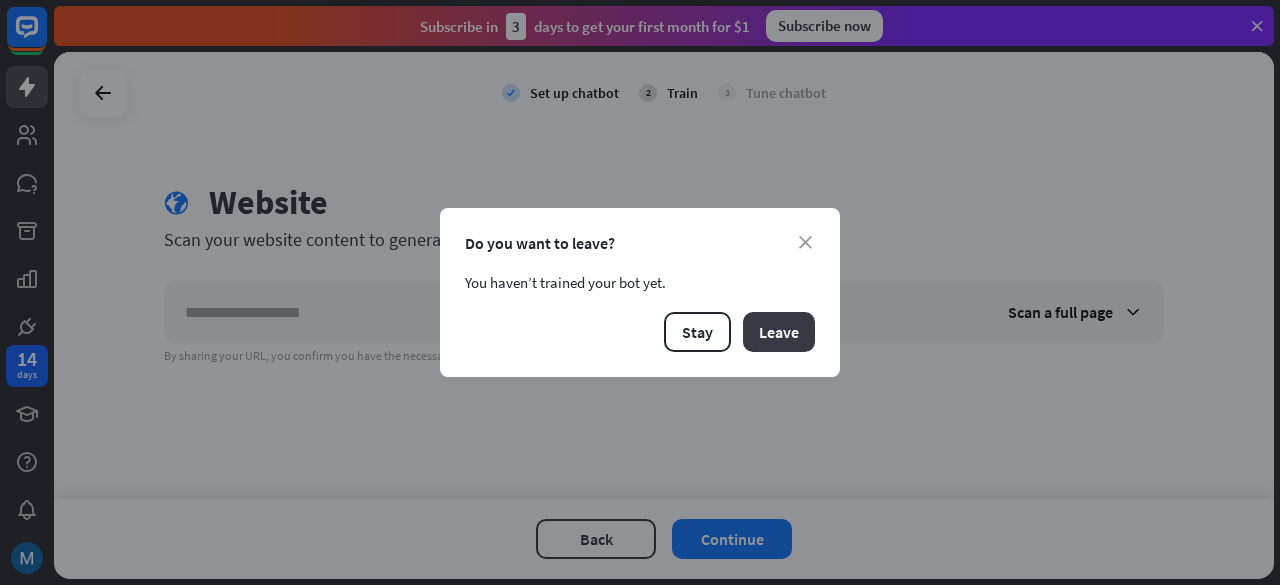 click on "Leave" at bounding box center (779, 332) 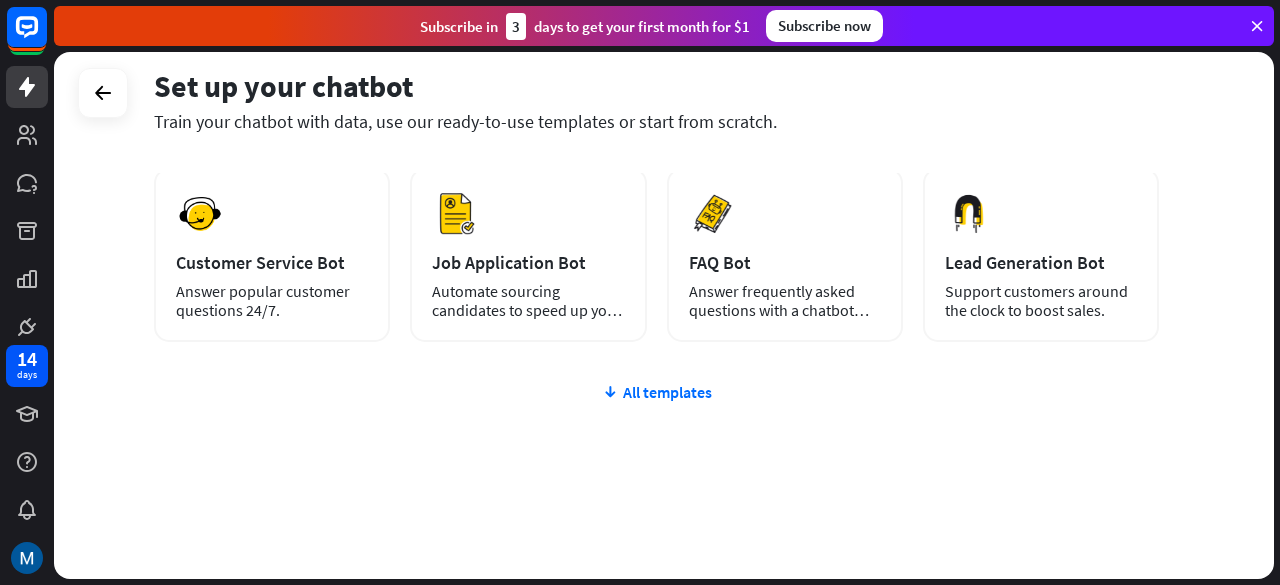 scroll, scrollTop: 299, scrollLeft: 0, axis: vertical 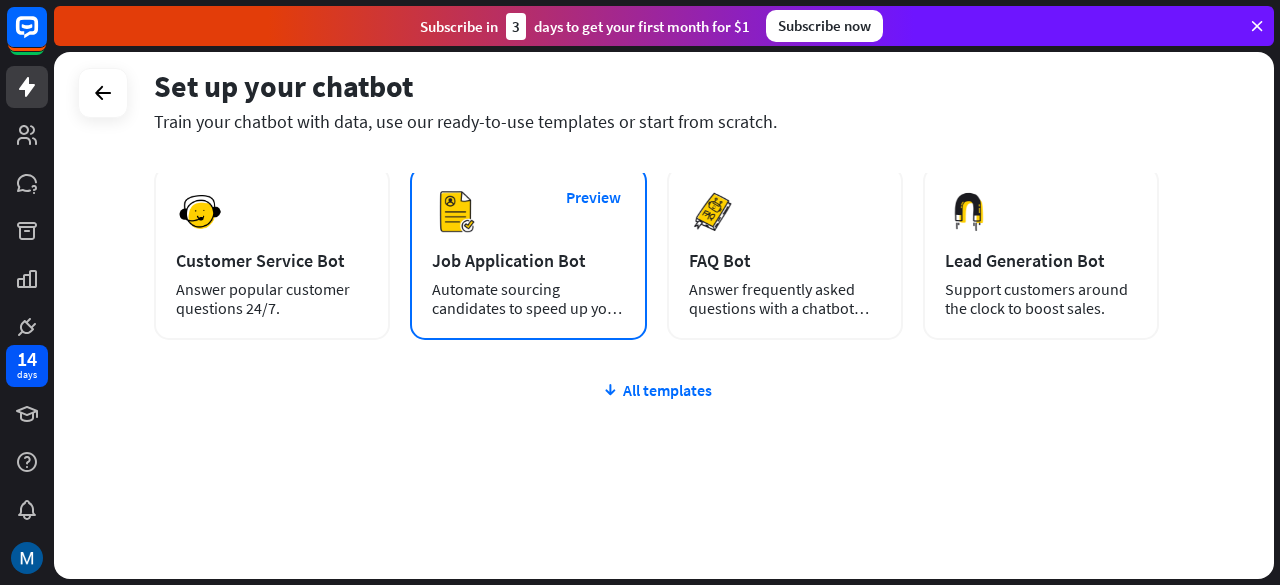 click on "Job Application Bot" at bounding box center [528, 260] 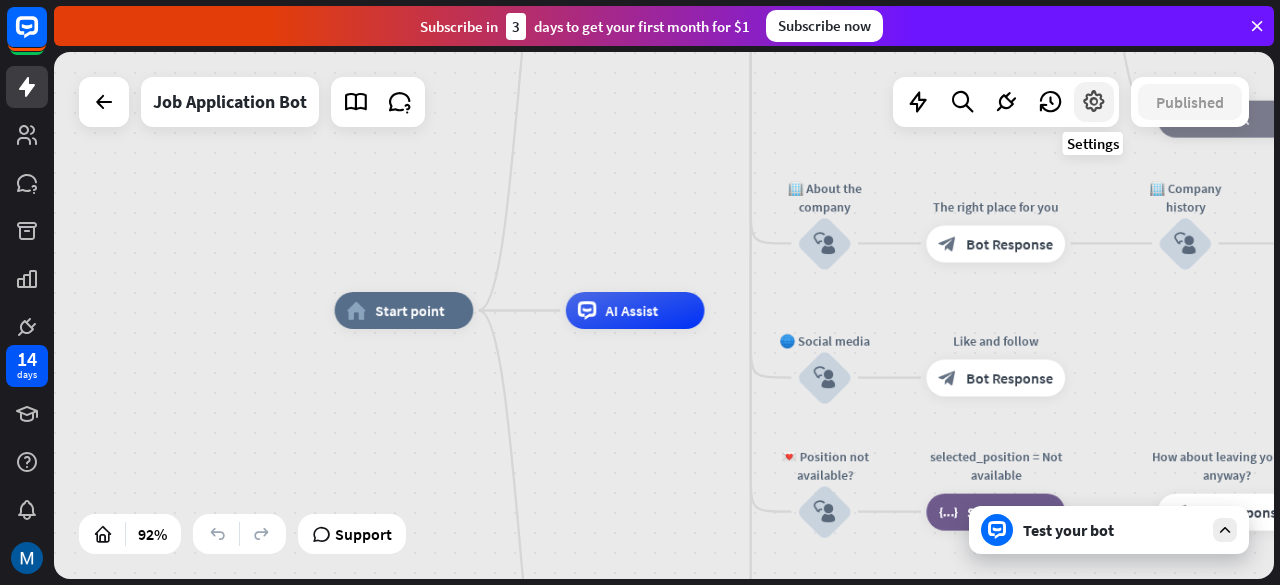 click at bounding box center (1094, 102) 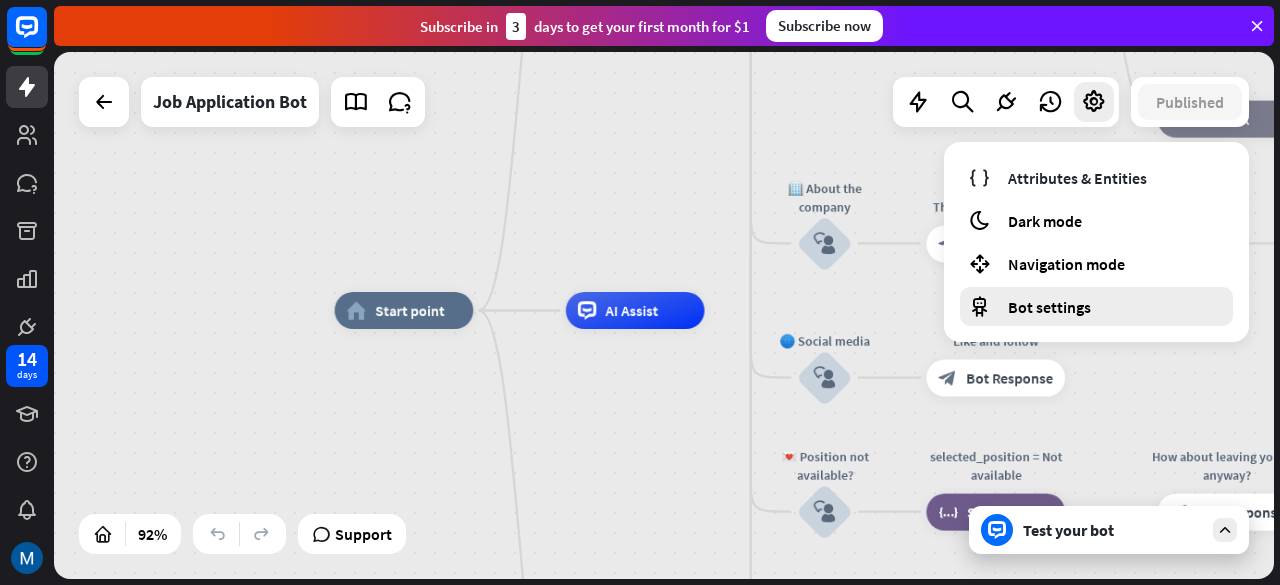 click on "Bot settings" at bounding box center (1049, 307) 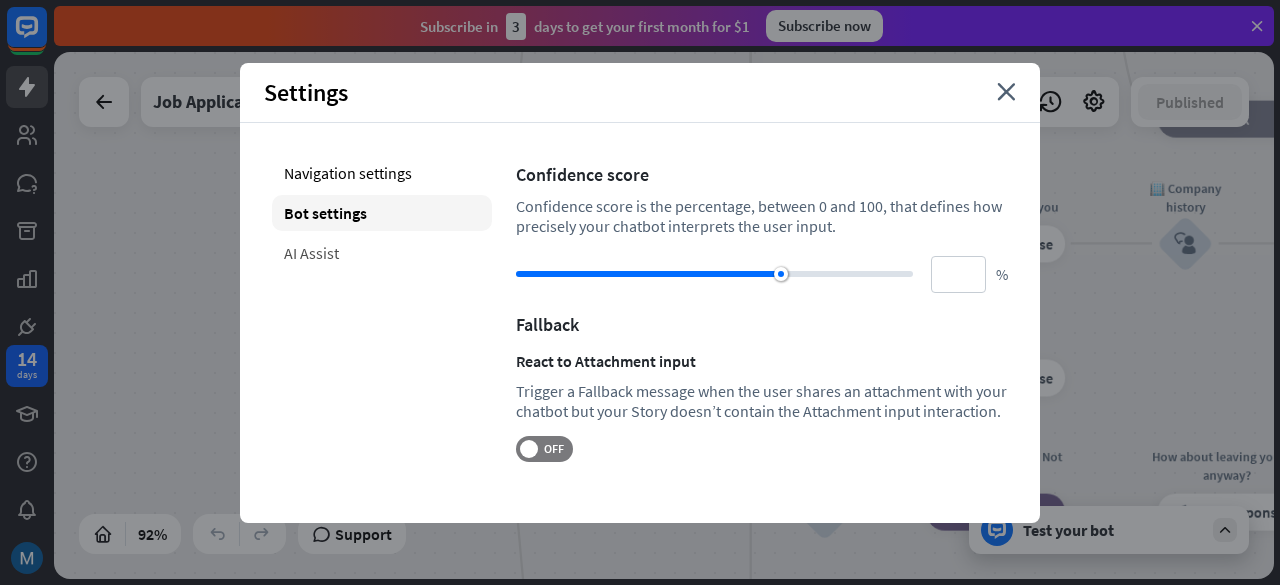 click on "AI Assist" at bounding box center [382, 253] 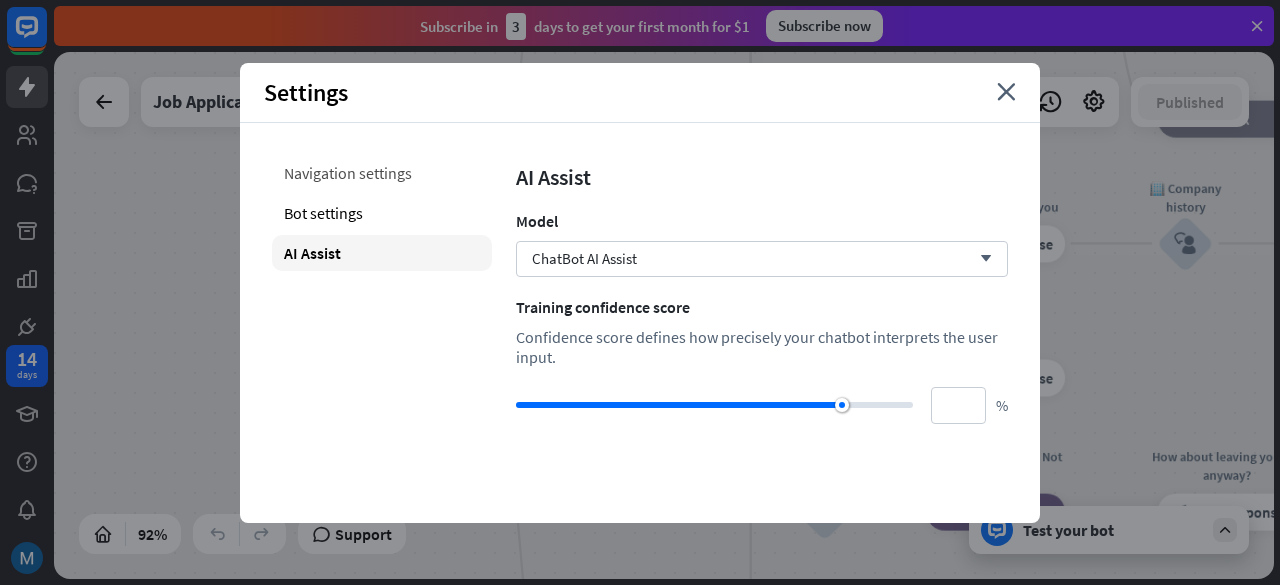 click on "Navigation settings" at bounding box center (382, 173) 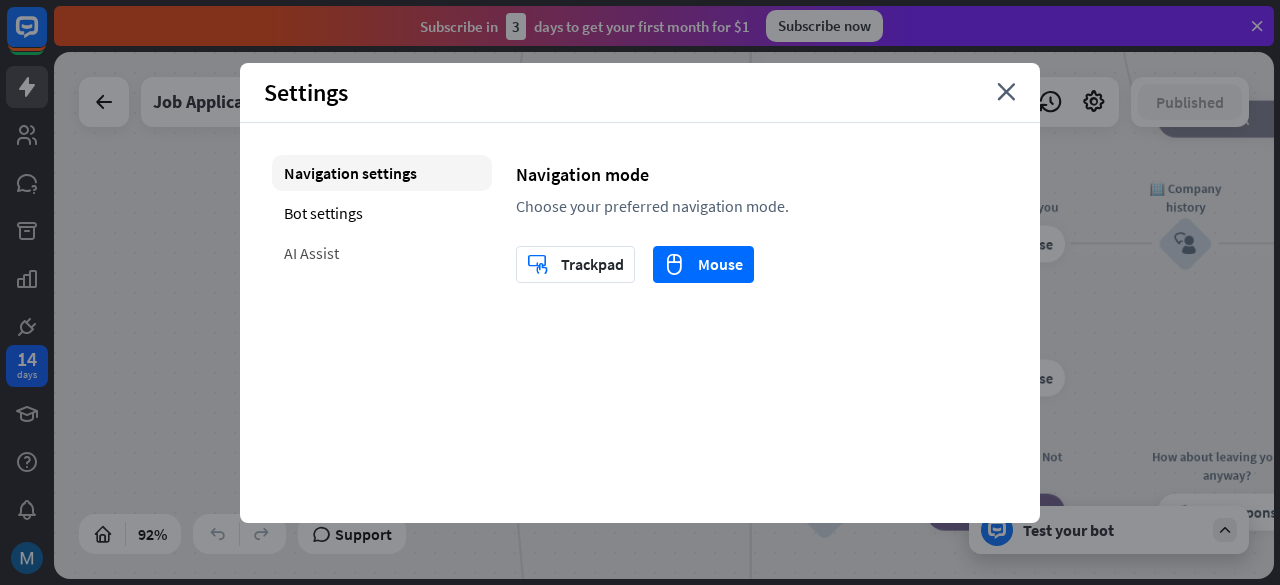 click on "AI Assist" at bounding box center (382, 253) 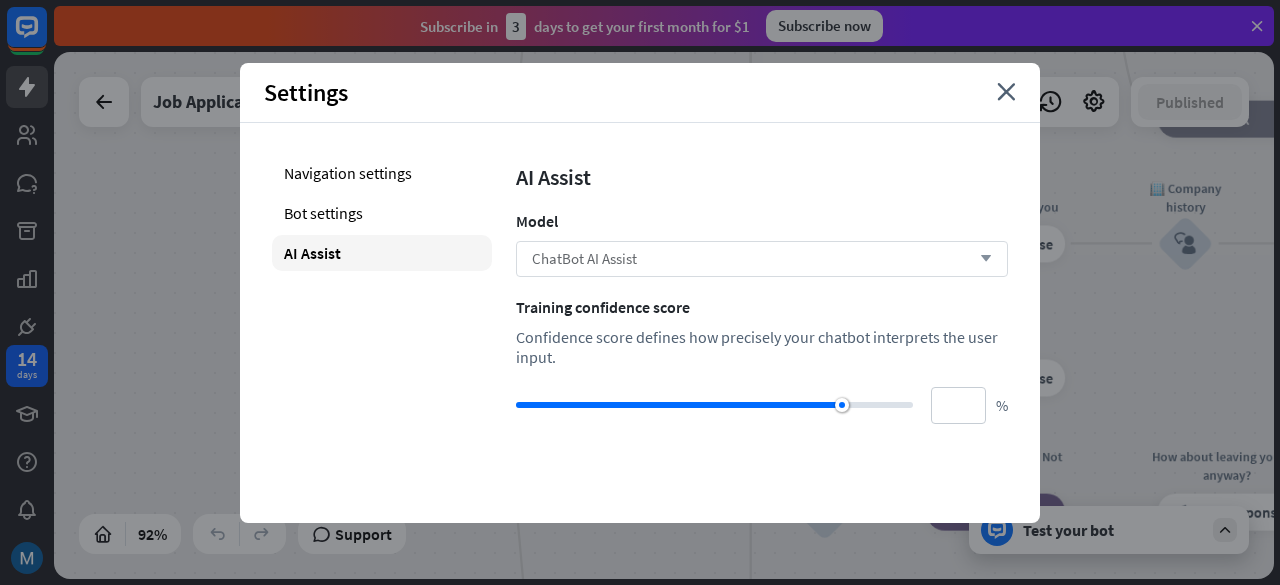 click on "ChatBot AI Assist" at bounding box center (584, 258) 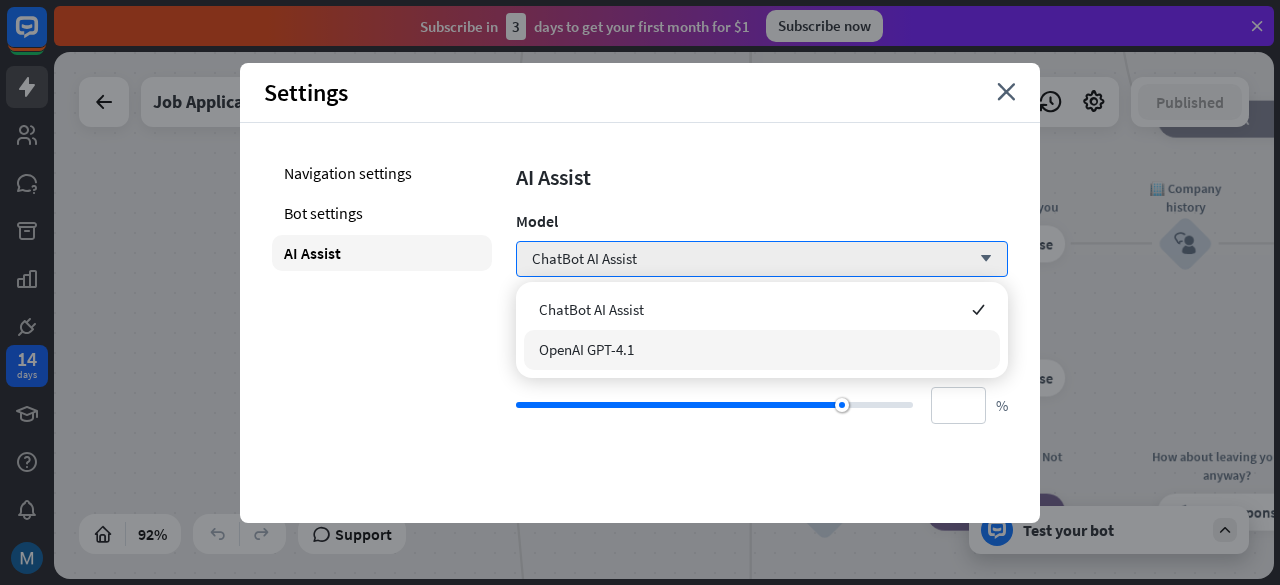 click on "OpenAI GPT-4.1" at bounding box center [586, 349] 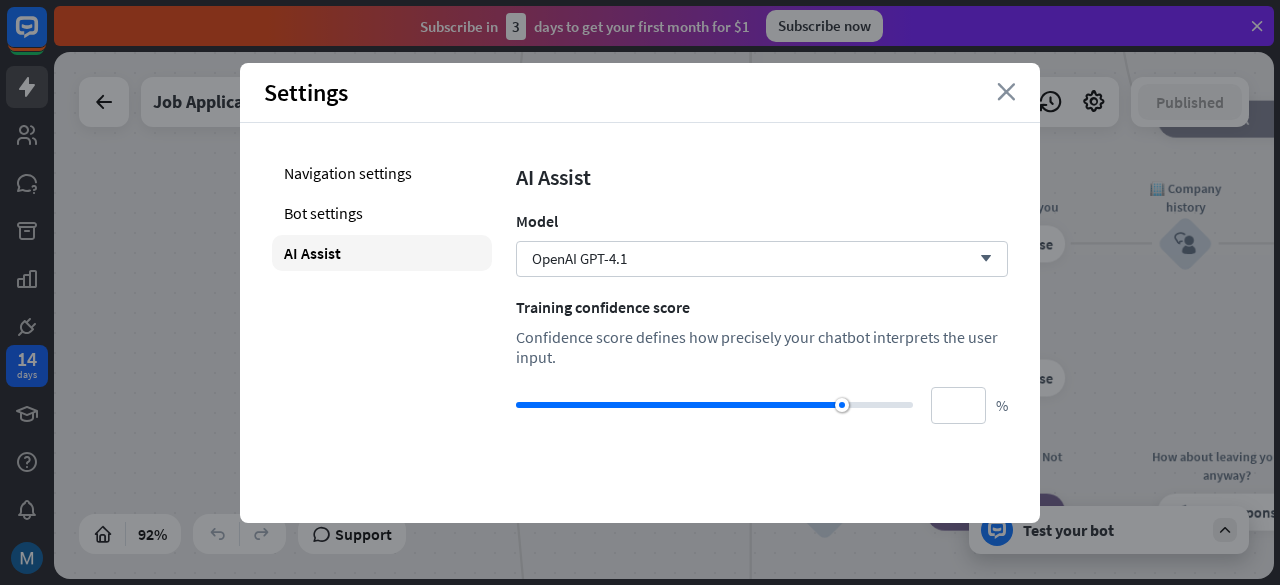 click on "close" at bounding box center (1006, 92) 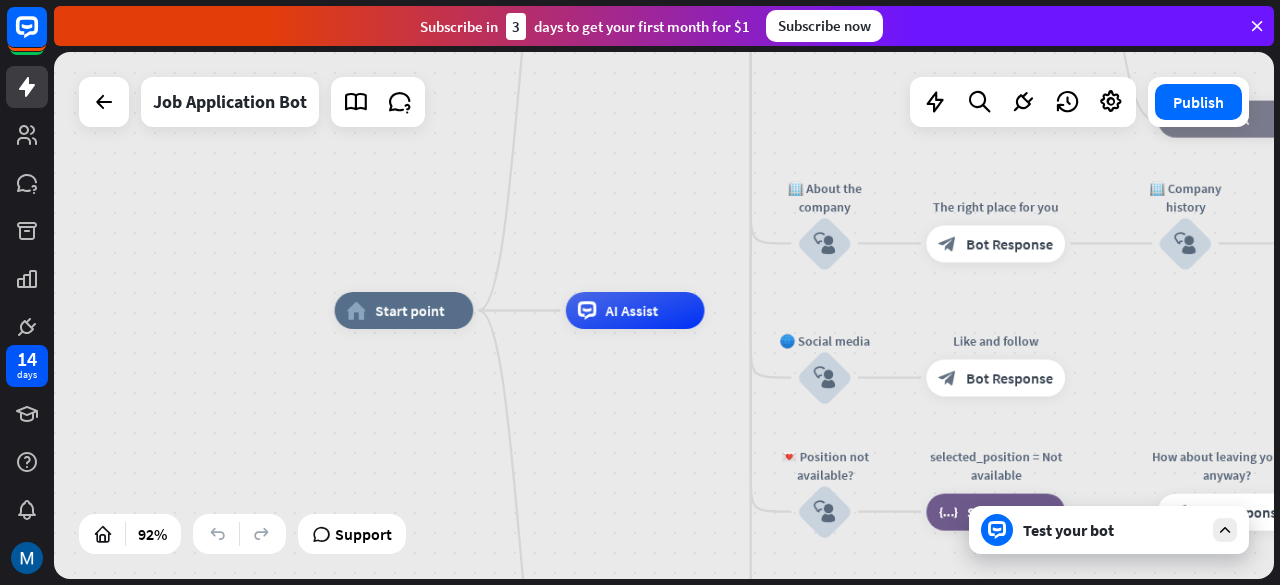 click on "Test your bot" at bounding box center [1113, 530] 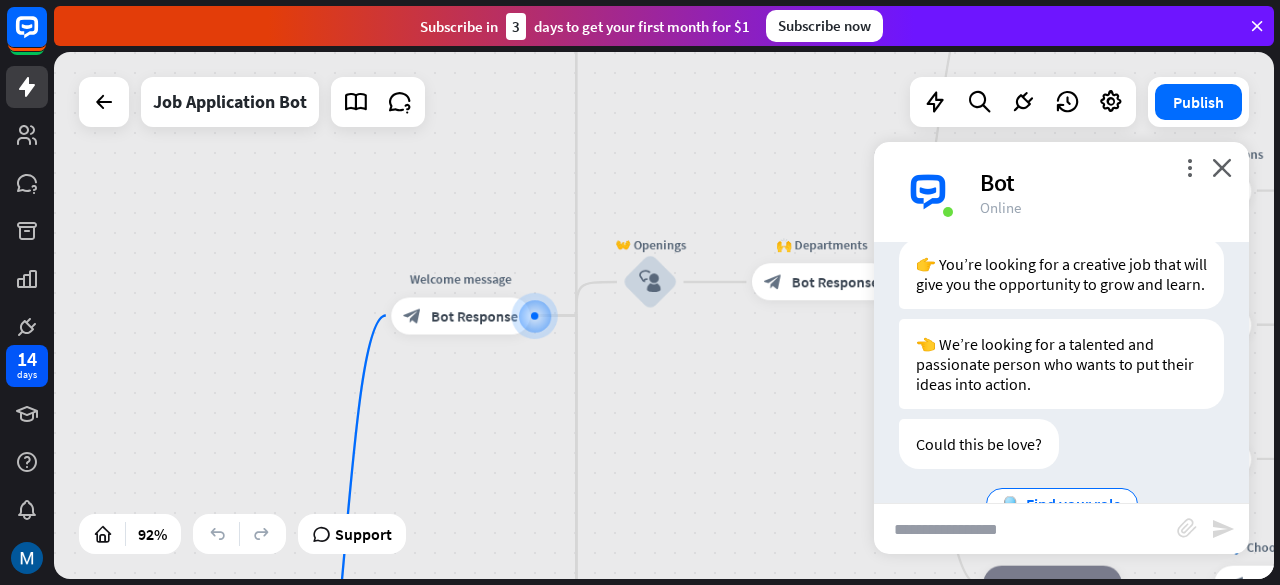 scroll, scrollTop: 670, scrollLeft: 0, axis: vertical 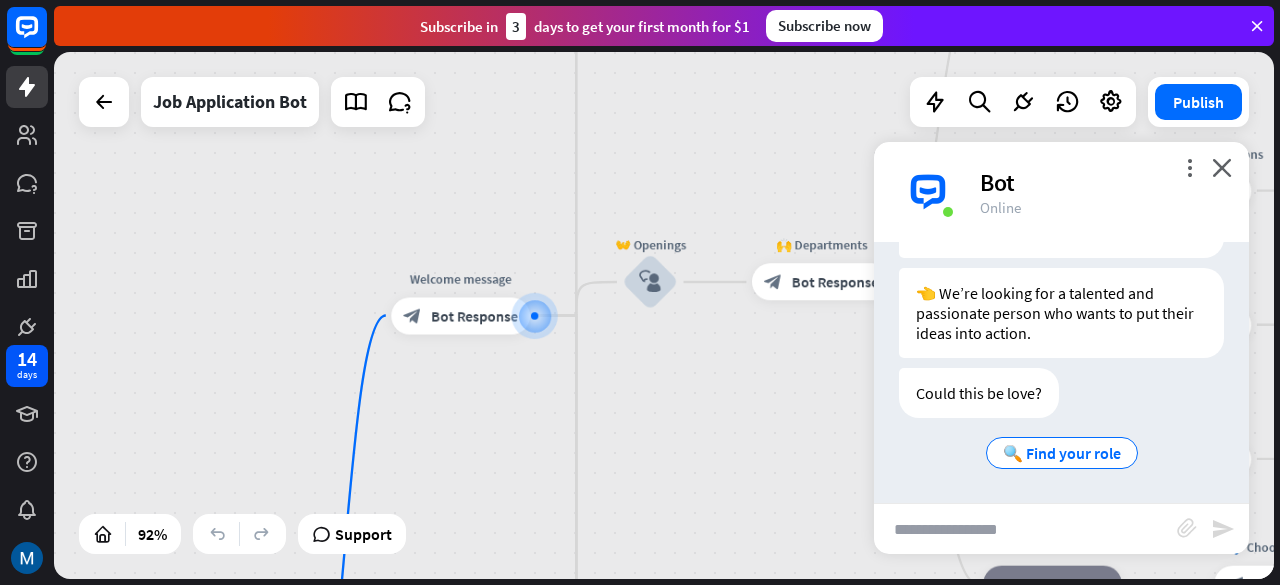 click at bounding box center [1025, 529] 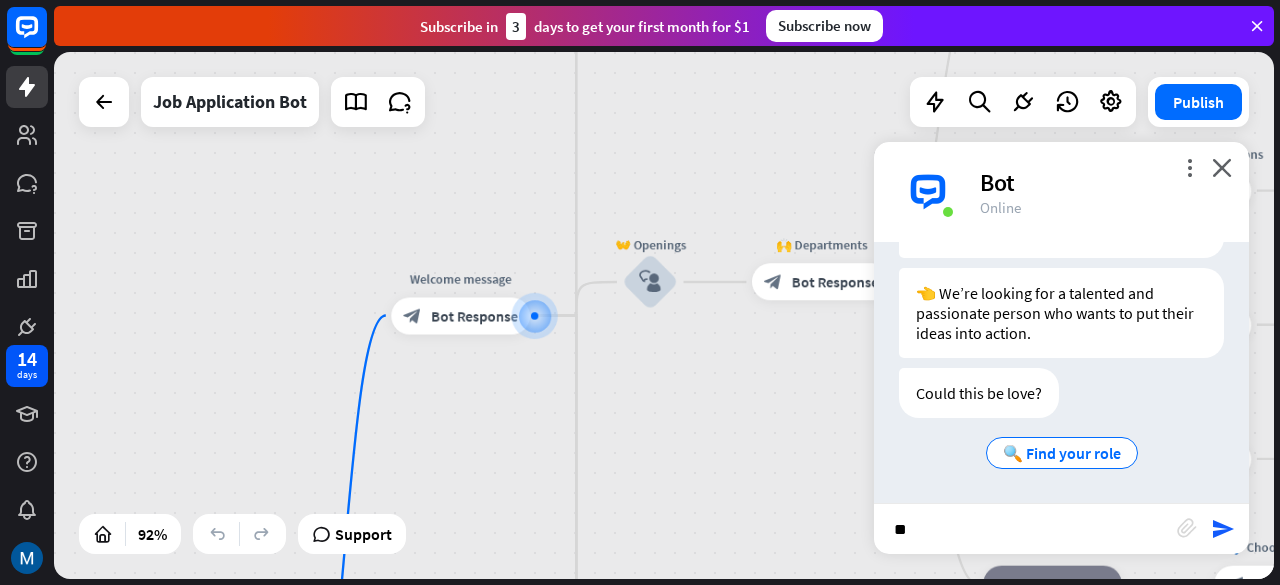 type on "***" 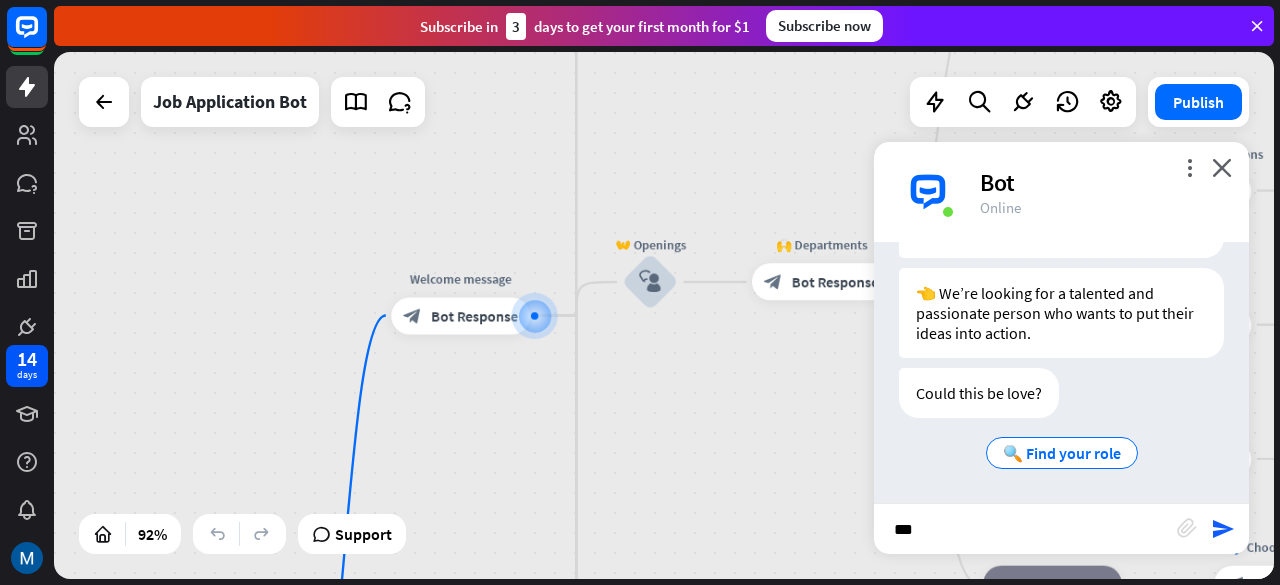 type 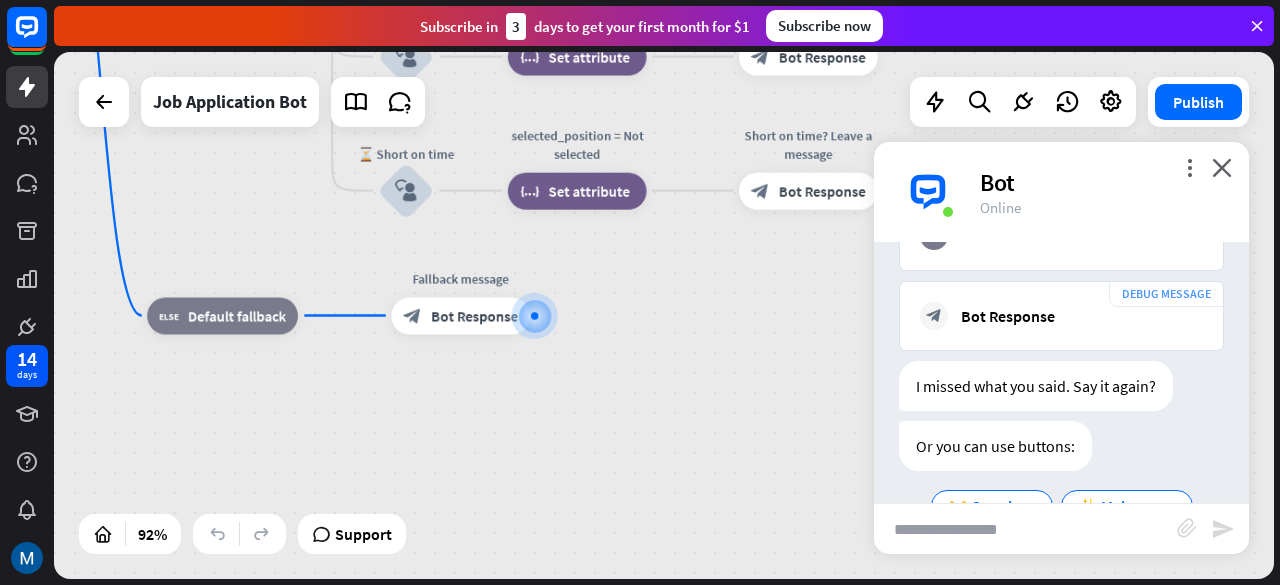 scroll, scrollTop: 1243, scrollLeft: 0, axis: vertical 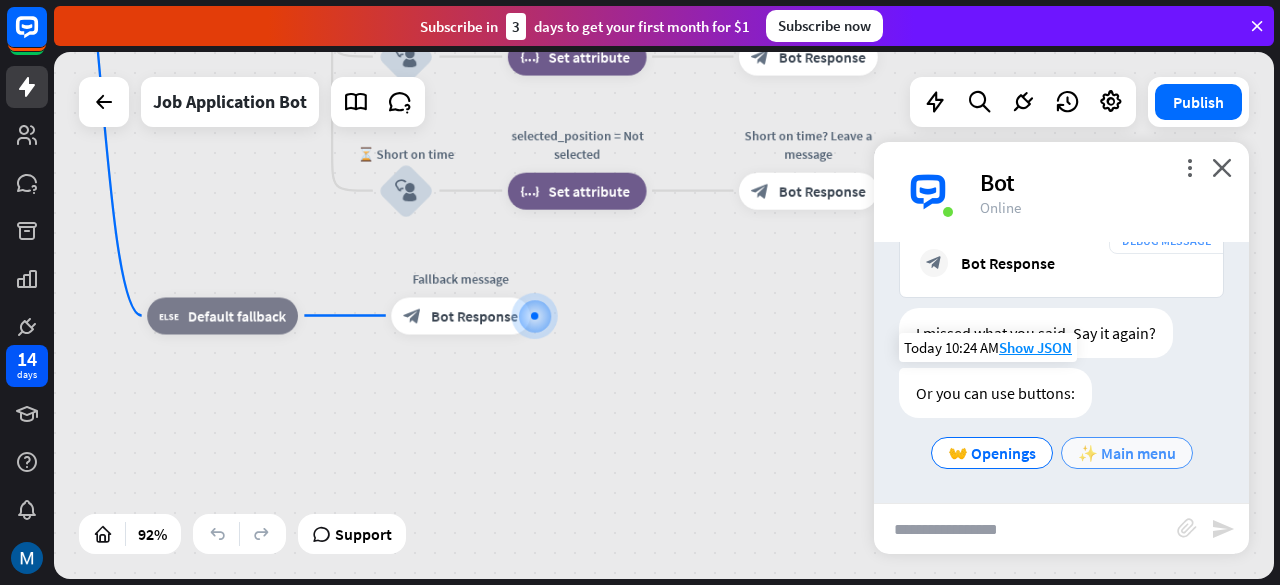 click on "✨ Main menu" at bounding box center (1127, 453) 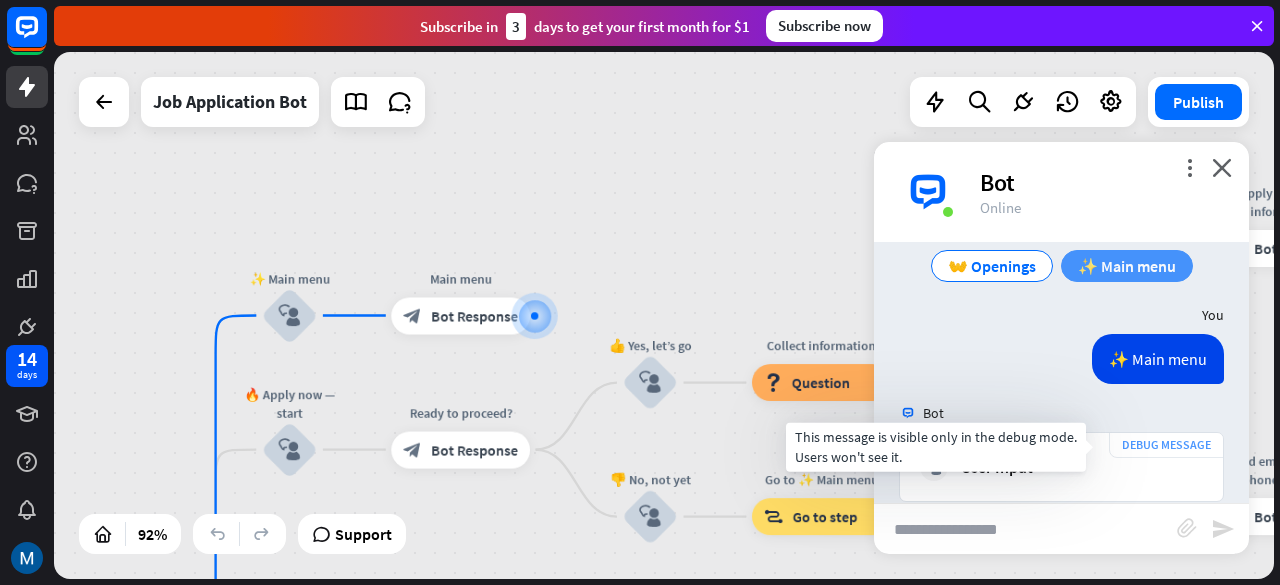 scroll, scrollTop: 1811, scrollLeft: 0, axis: vertical 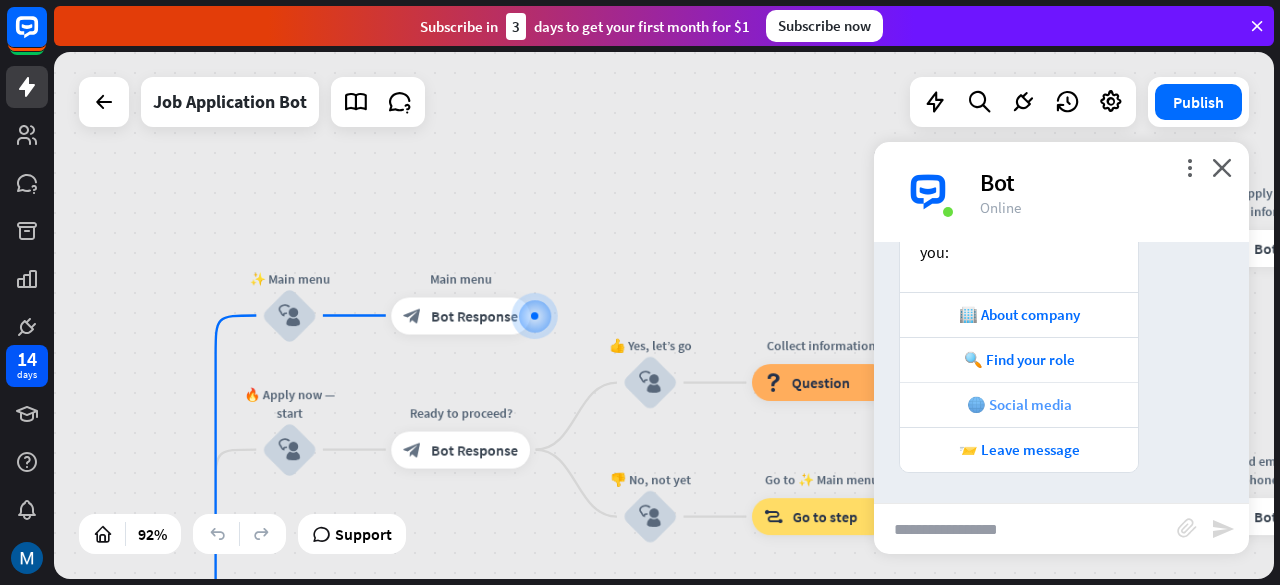 click on "🌐 Social media" at bounding box center [1019, 404] 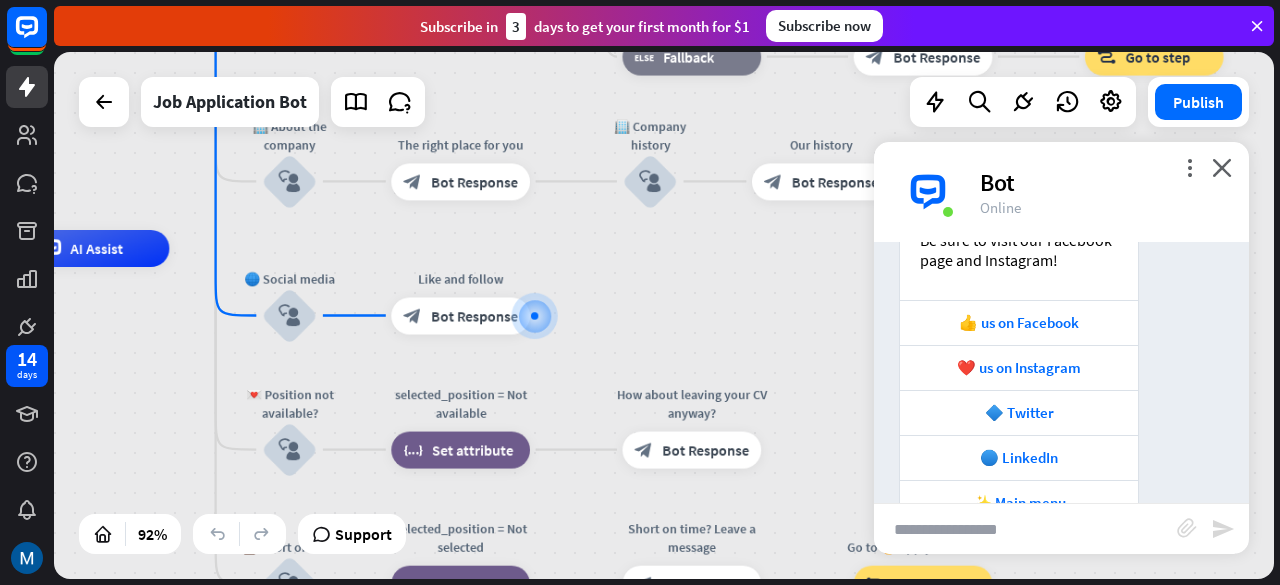 scroll, scrollTop: 2574, scrollLeft: 0, axis: vertical 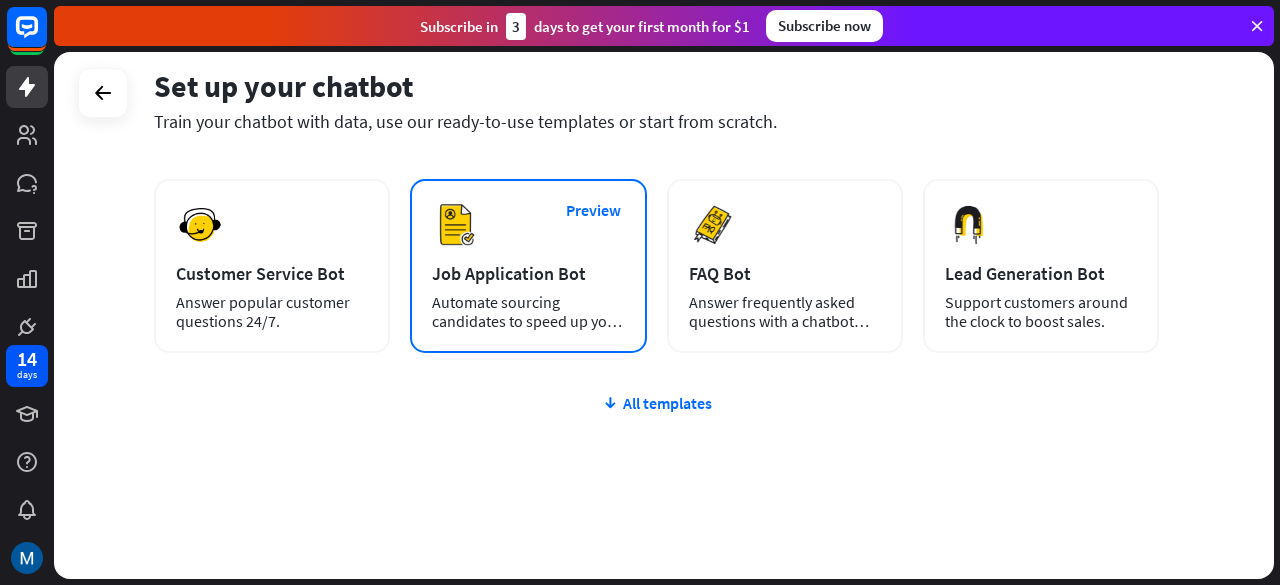 click on "Automate sourcing candidates to speed up your hiring process." at bounding box center [528, 312] 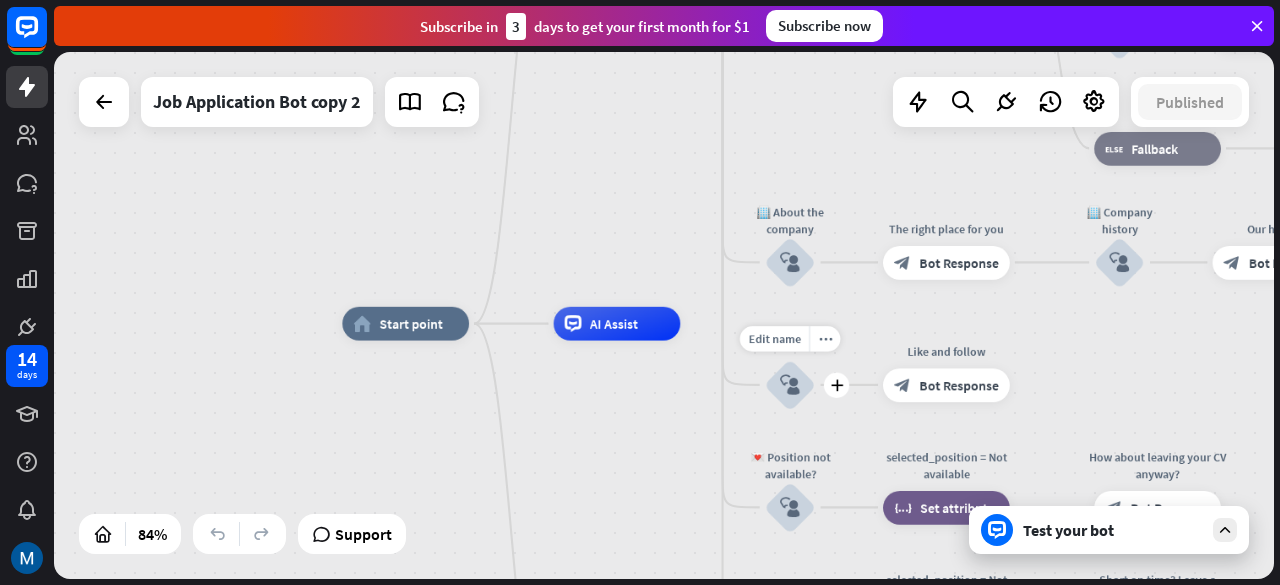 click on "block_user_input" at bounding box center [790, 385] 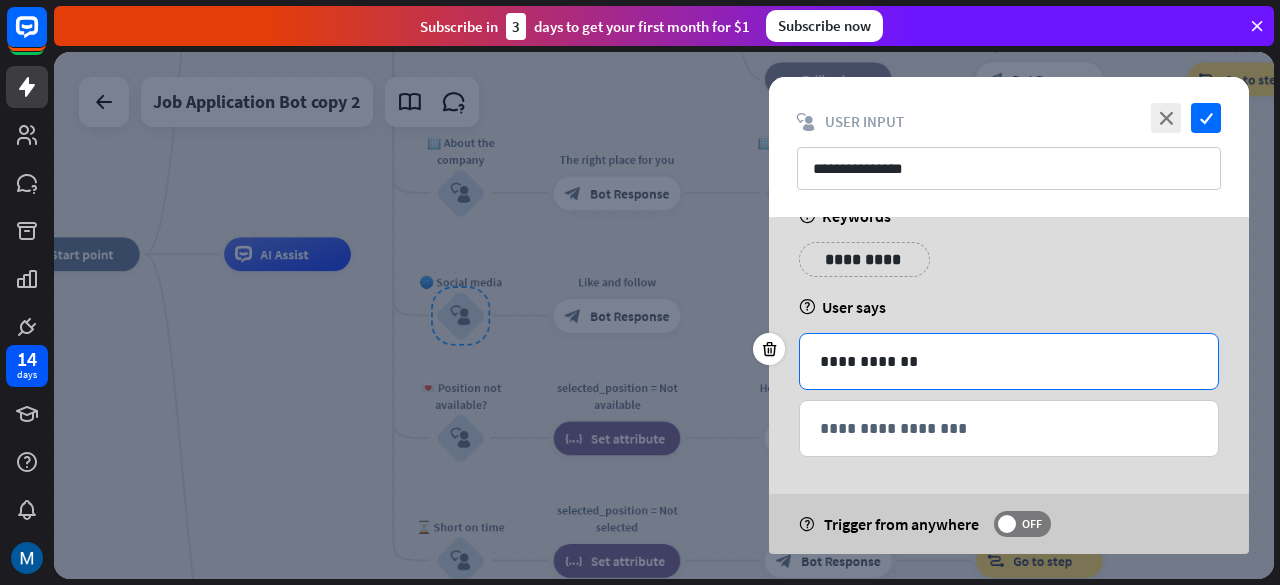 scroll, scrollTop: 0, scrollLeft: 0, axis: both 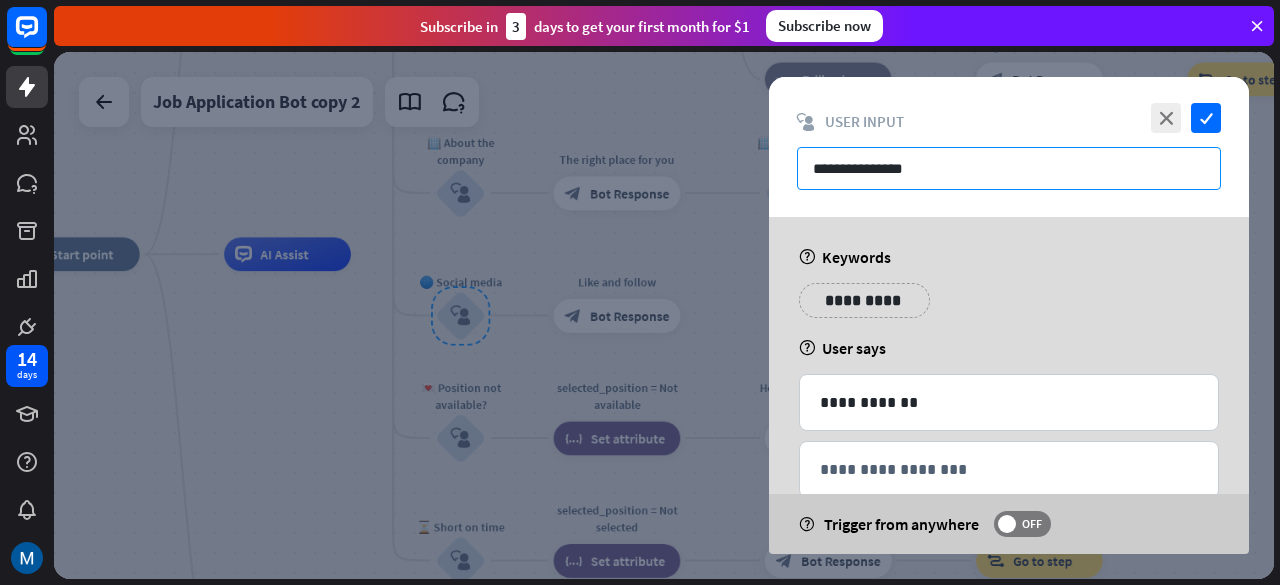 click on "**********" at bounding box center [1009, 168] 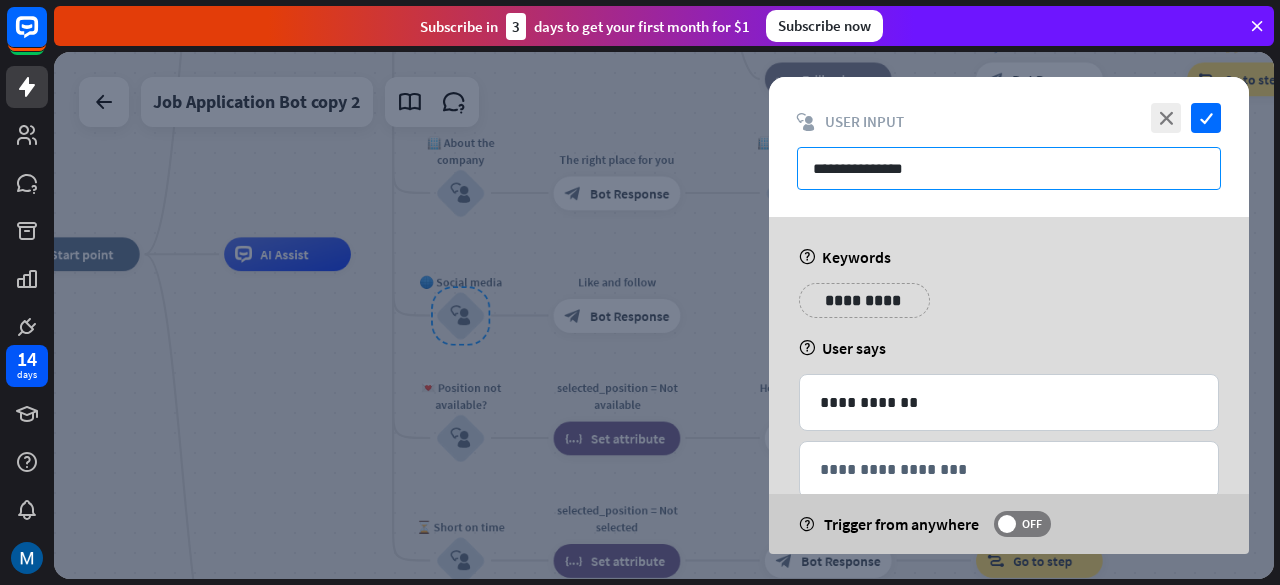 click on "**********" at bounding box center (1009, 168) 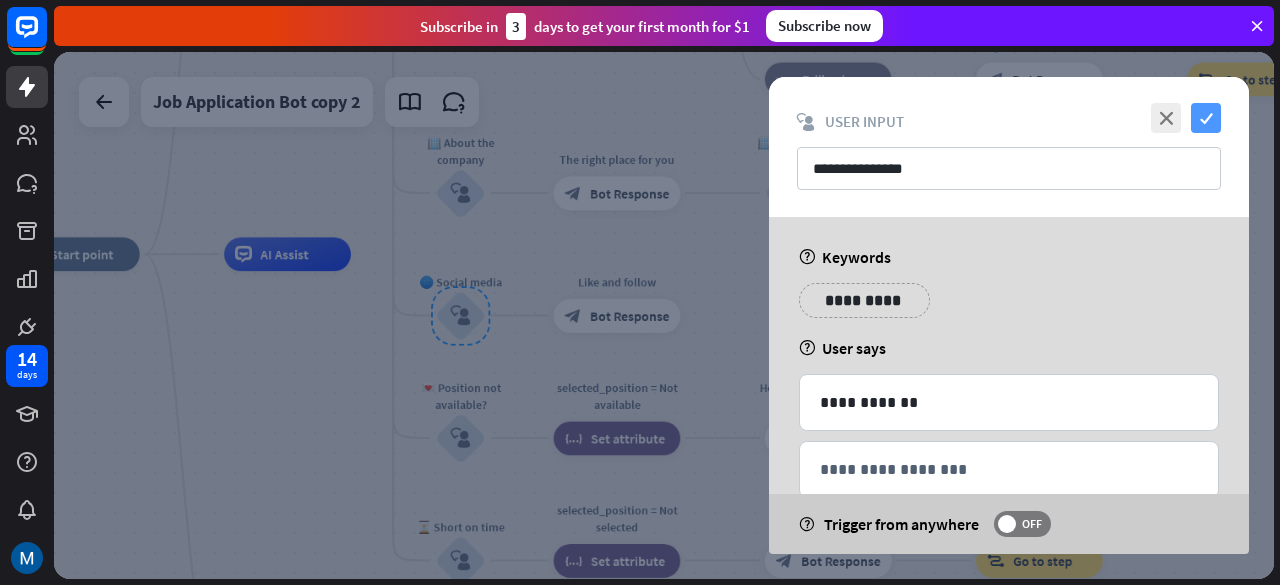 click on "check" at bounding box center (1206, 118) 